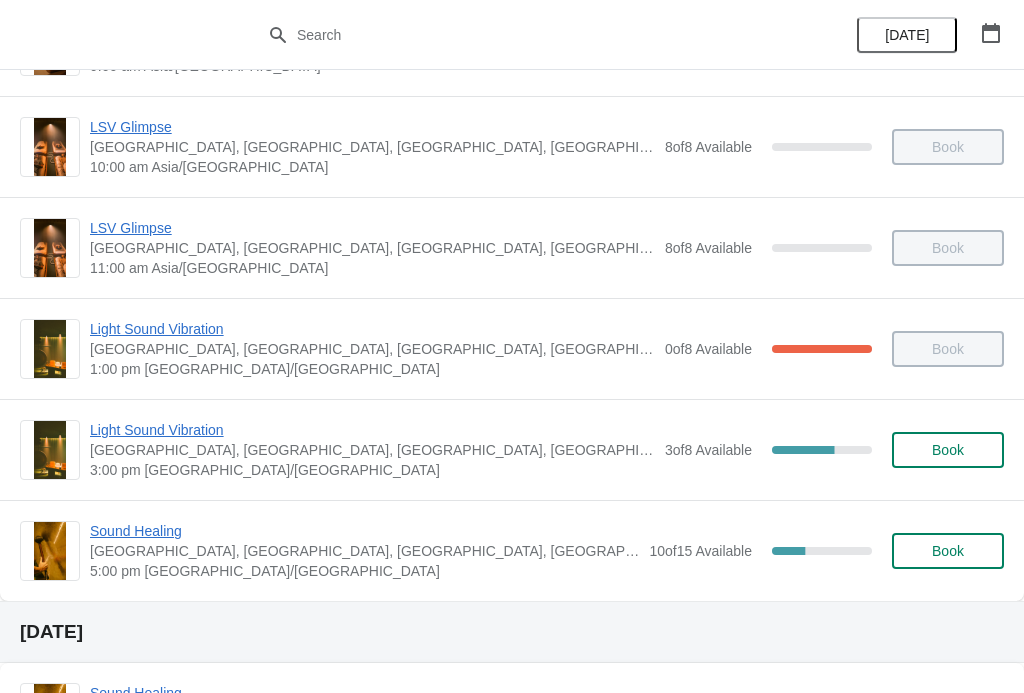 scroll, scrollTop: 199, scrollLeft: 0, axis: vertical 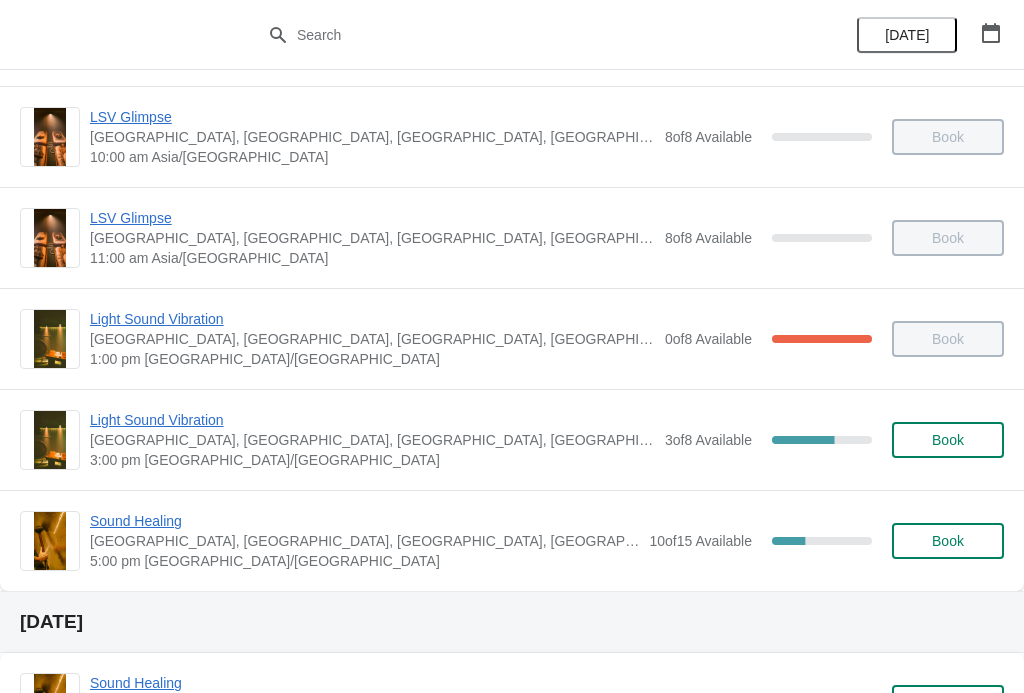 click on "Book" at bounding box center (948, 541) 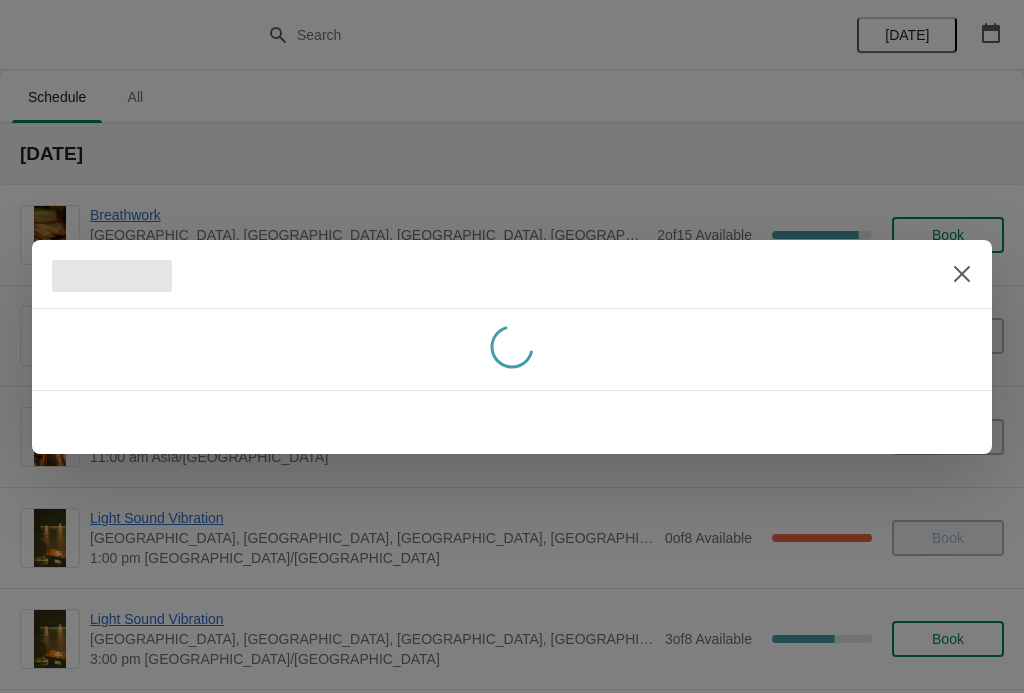 scroll, scrollTop: 0, scrollLeft: 0, axis: both 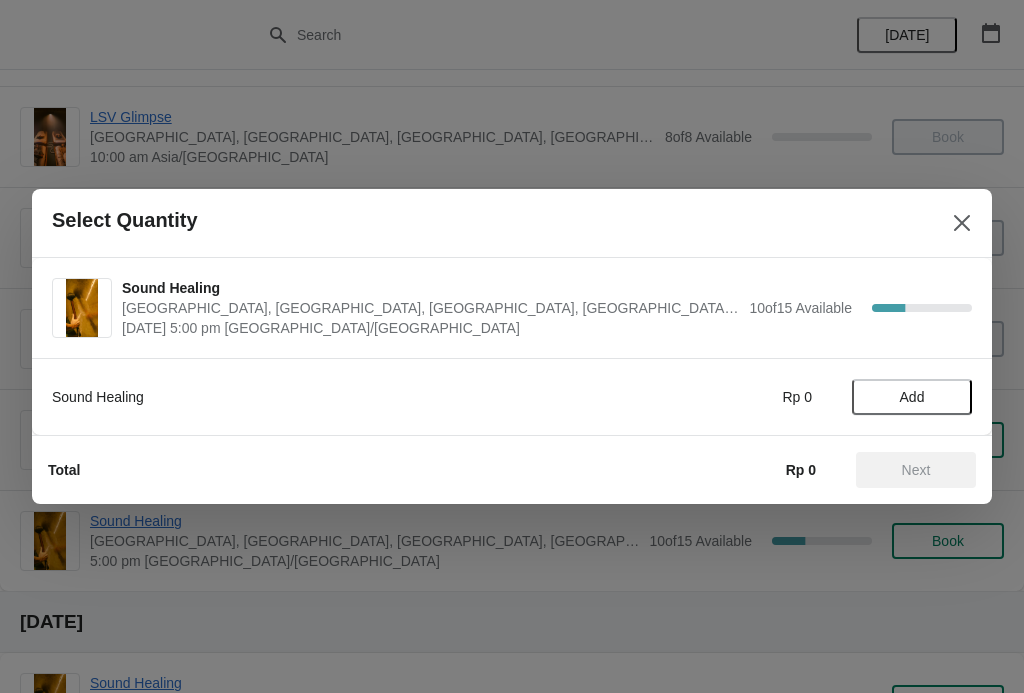 click on "Add" at bounding box center [912, 397] 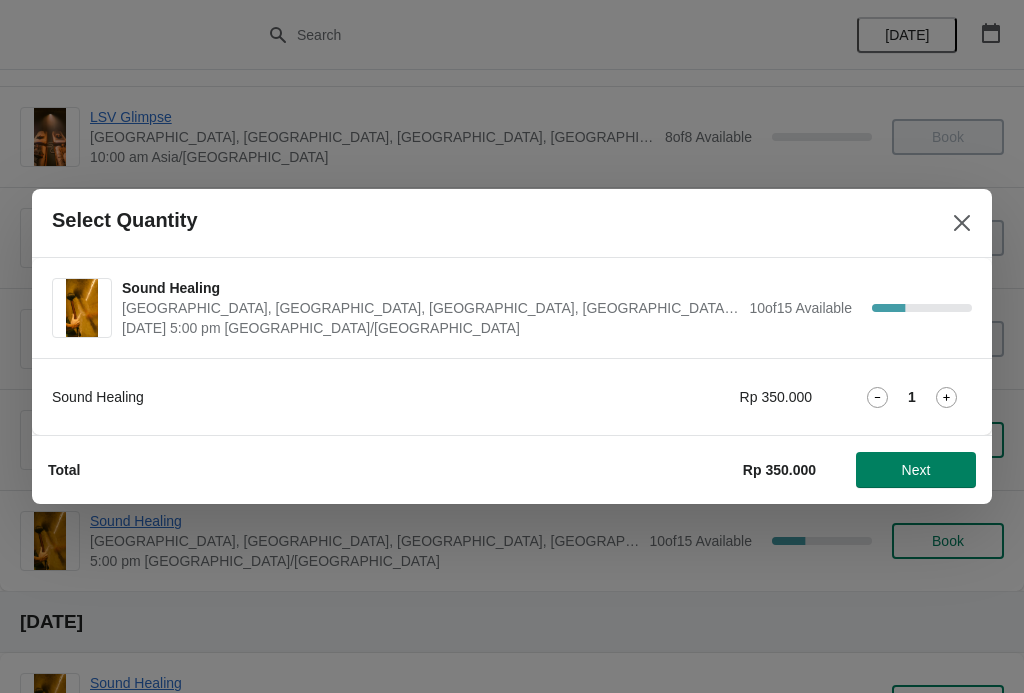 click on "Next" at bounding box center (916, 470) 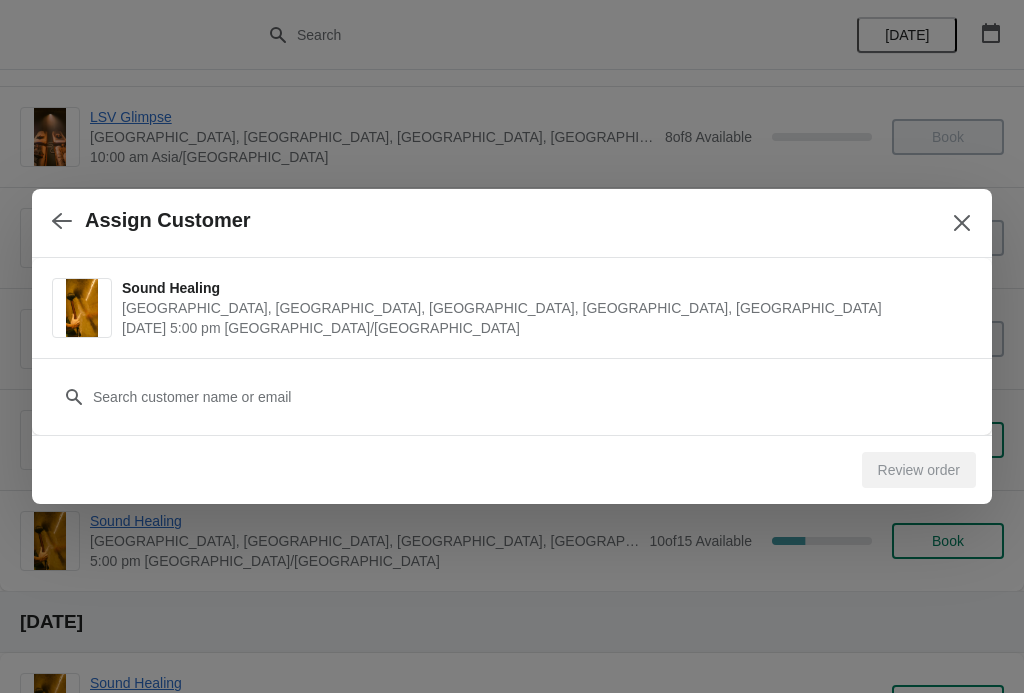click on "Review order" at bounding box center (919, 470) 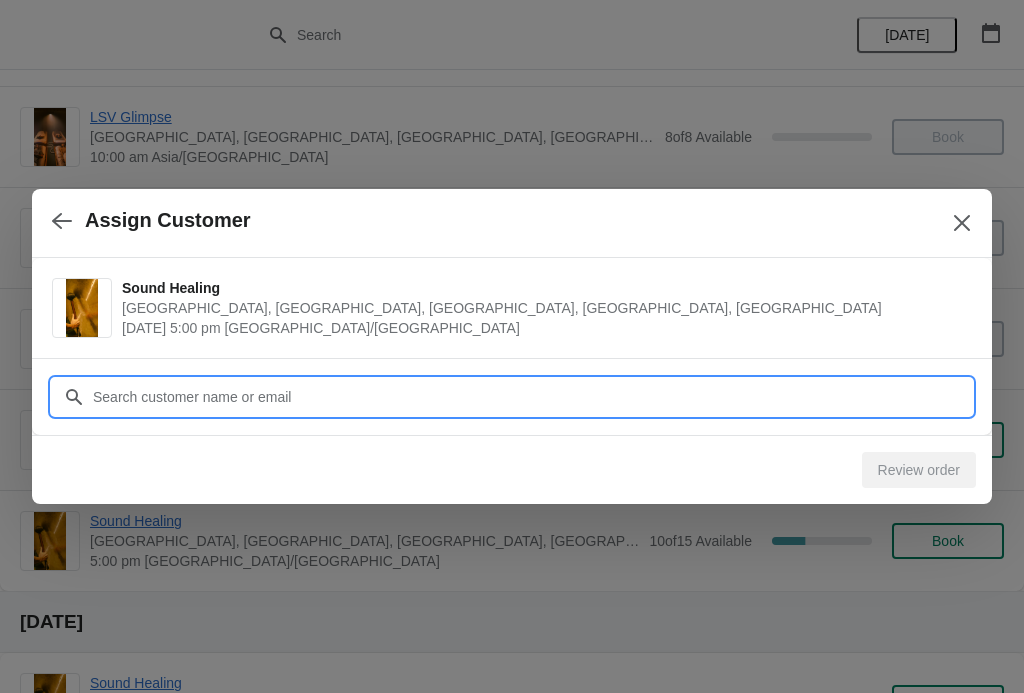 click on "Customer" at bounding box center (532, 397) 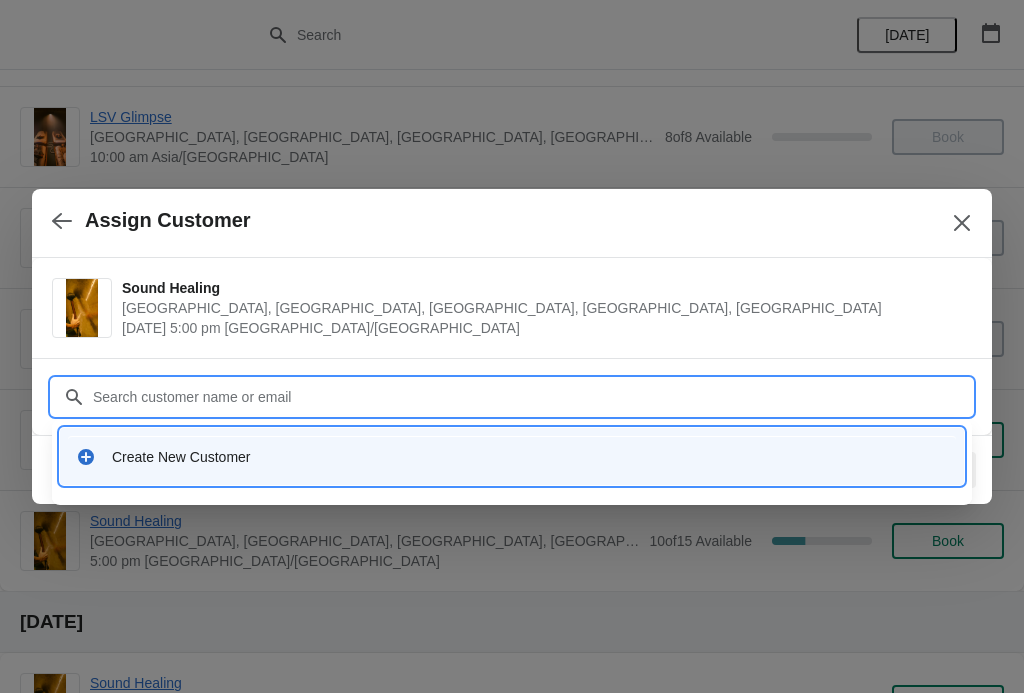 click on "Create New Customer" at bounding box center [530, 457] 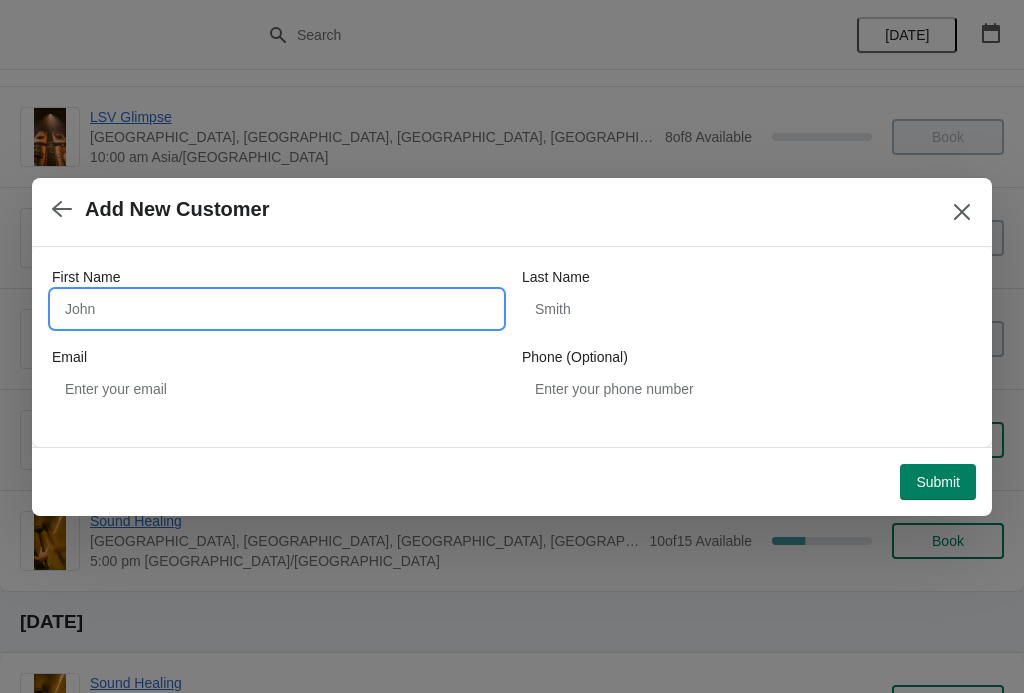 click on "First Name" at bounding box center [277, 309] 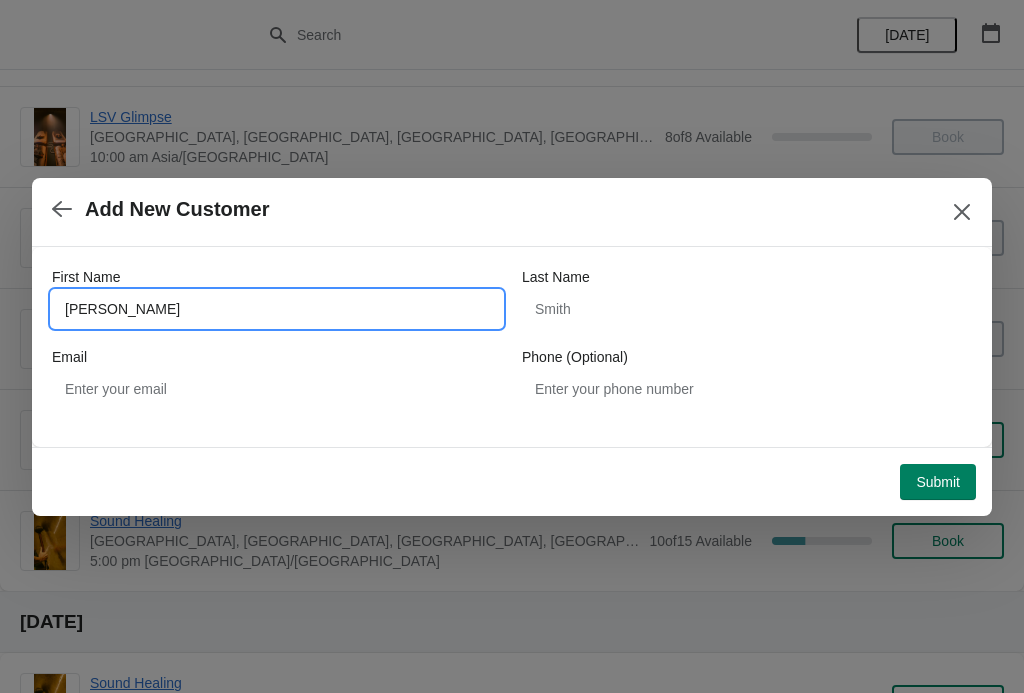 type on "Ryan" 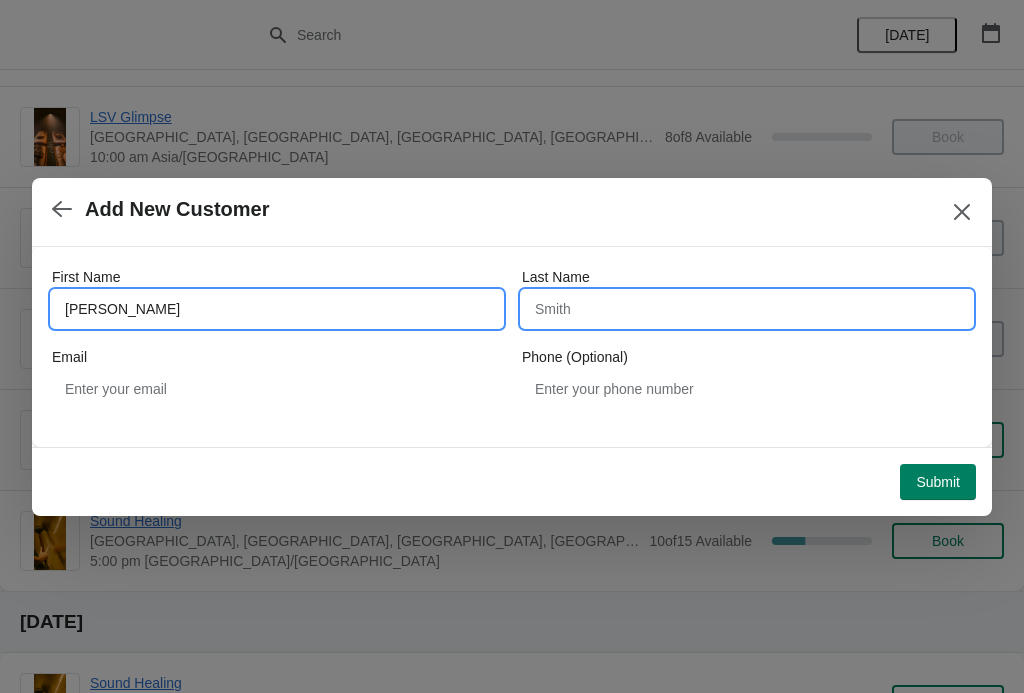 click on "Last Name" at bounding box center (747, 309) 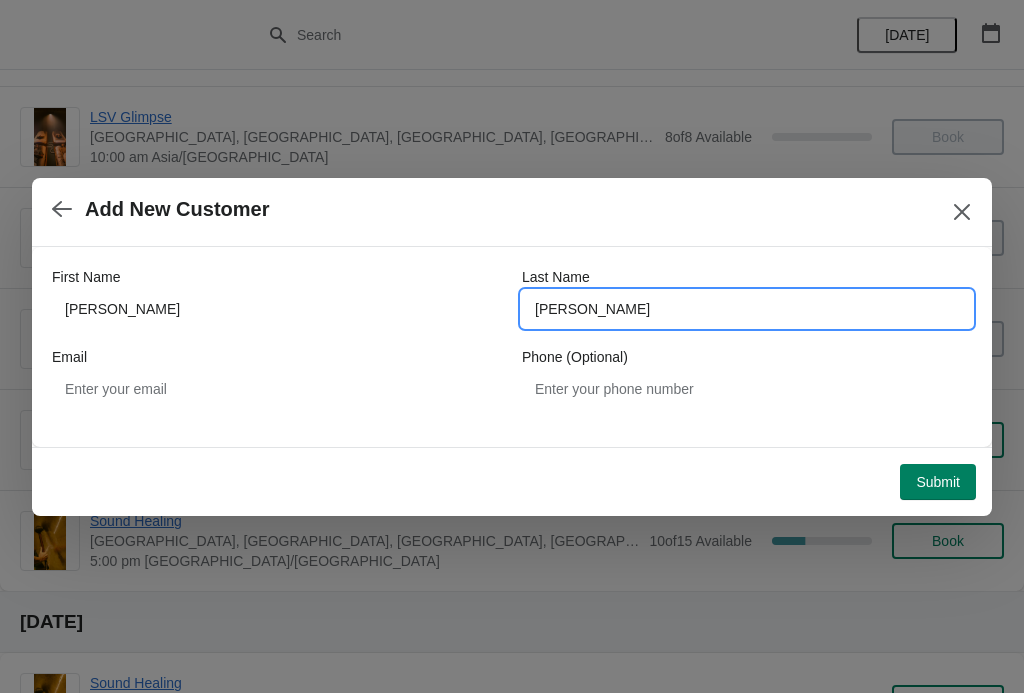 type on "Smith" 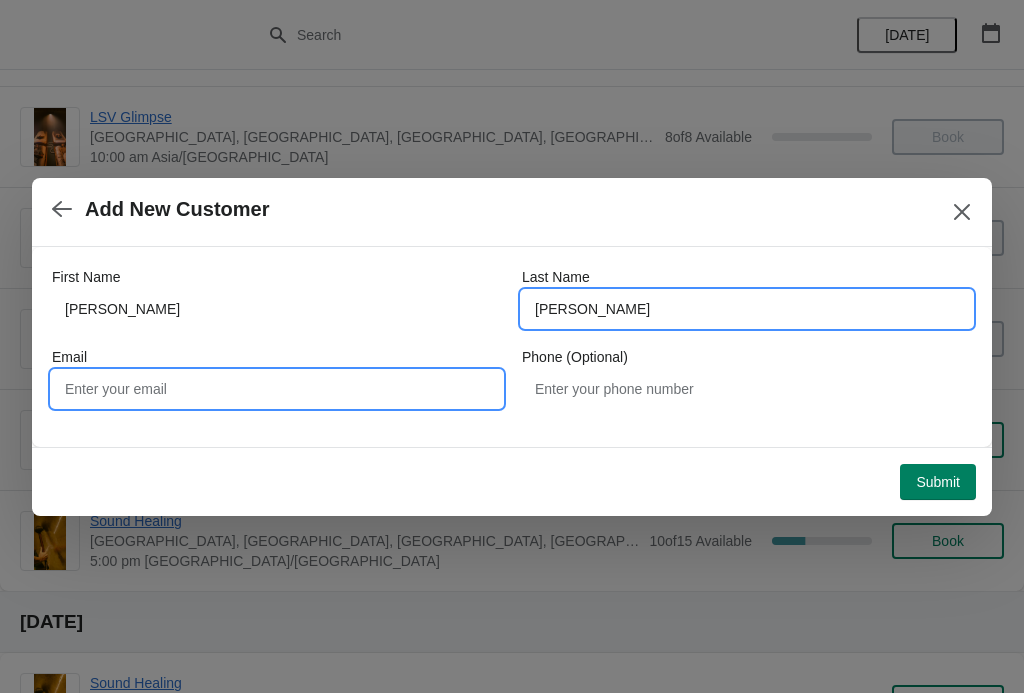 click on "Email" at bounding box center [277, 389] 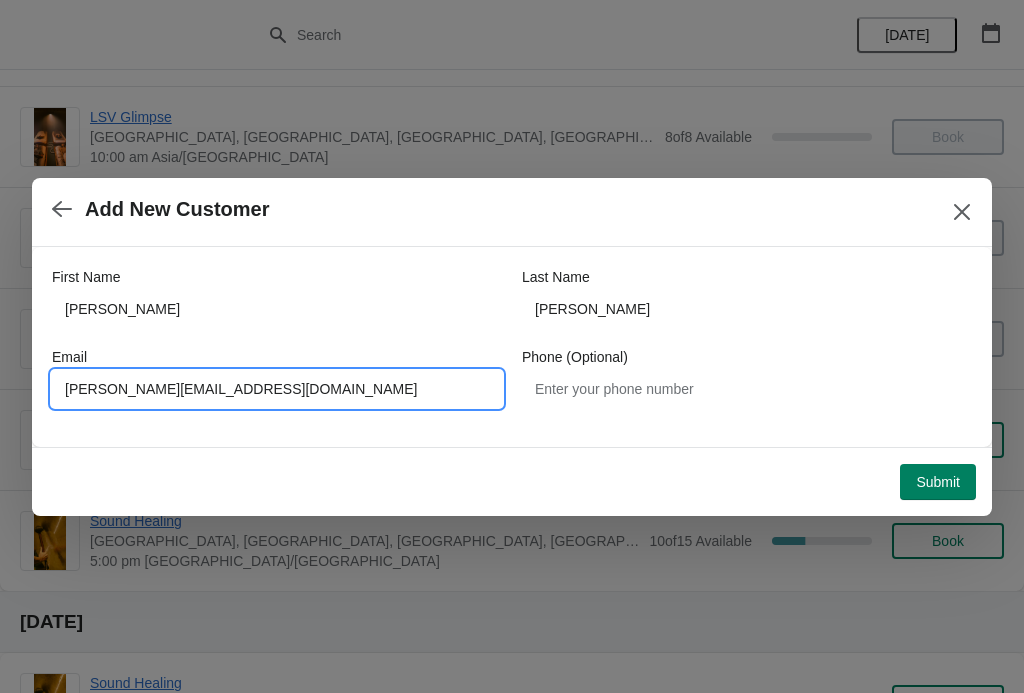 type on "Ryan@builderwest.com" 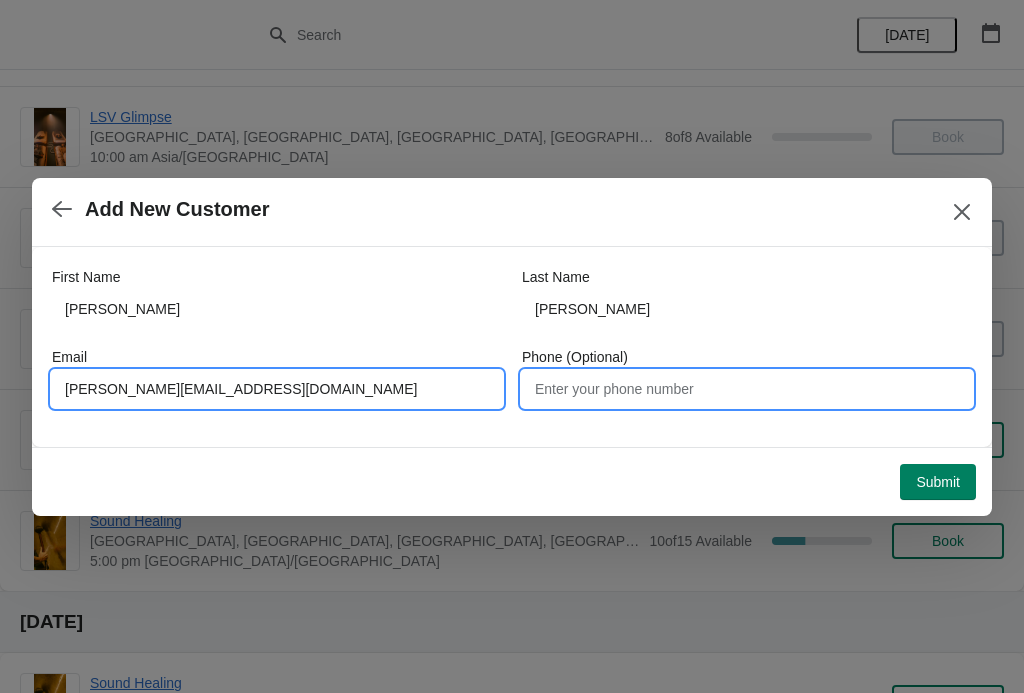 click on "Phone (Optional)" at bounding box center (747, 389) 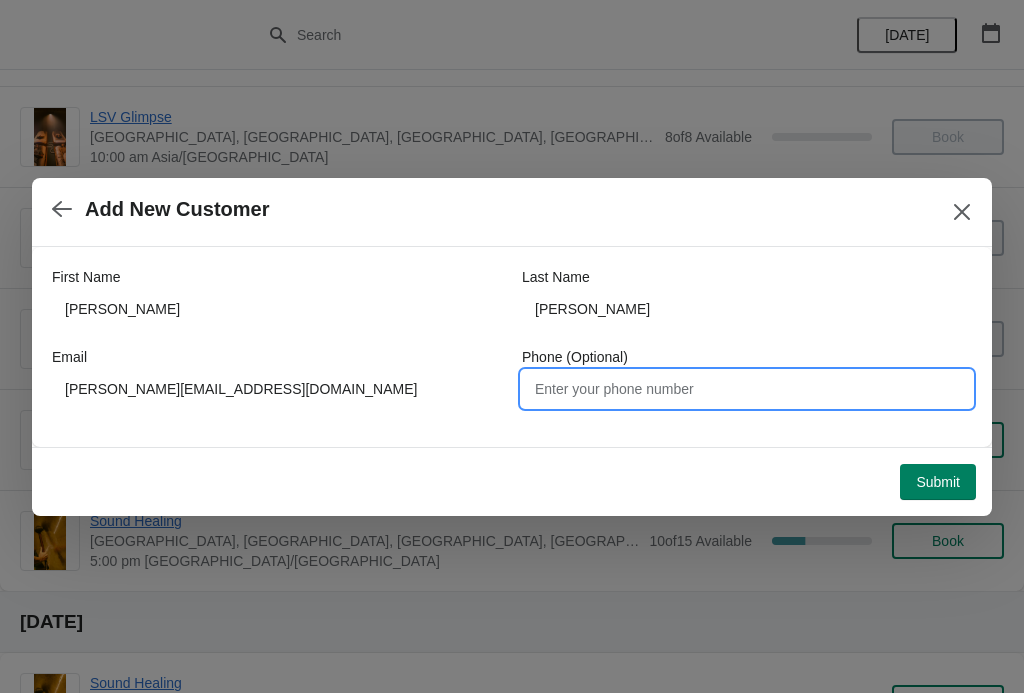click on "Submit" at bounding box center (938, 482) 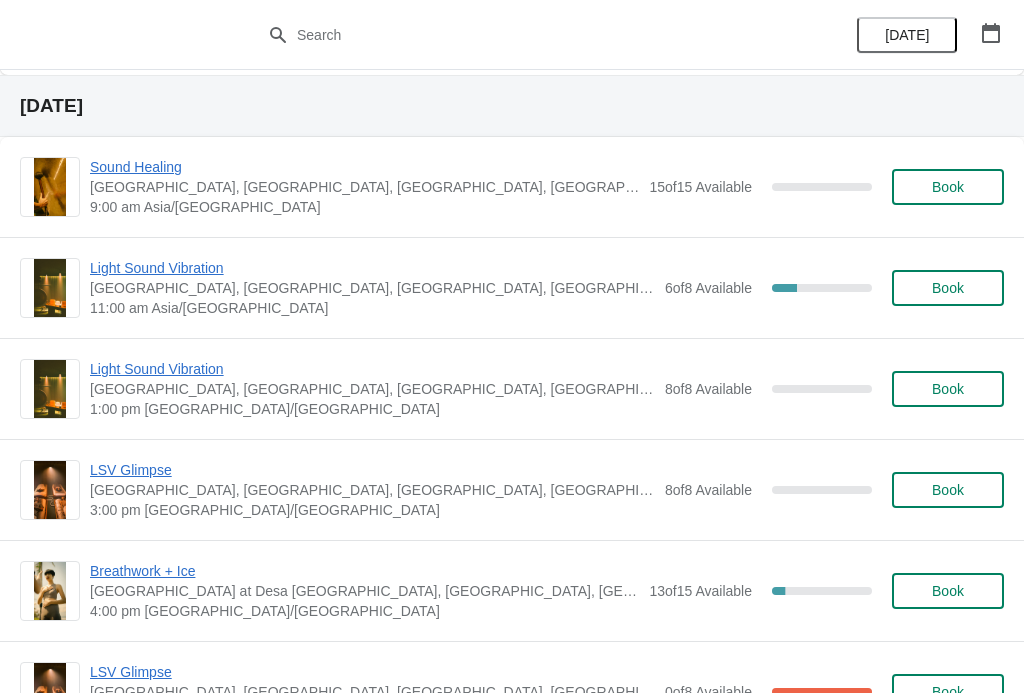 scroll, scrollTop: 714, scrollLeft: 0, axis: vertical 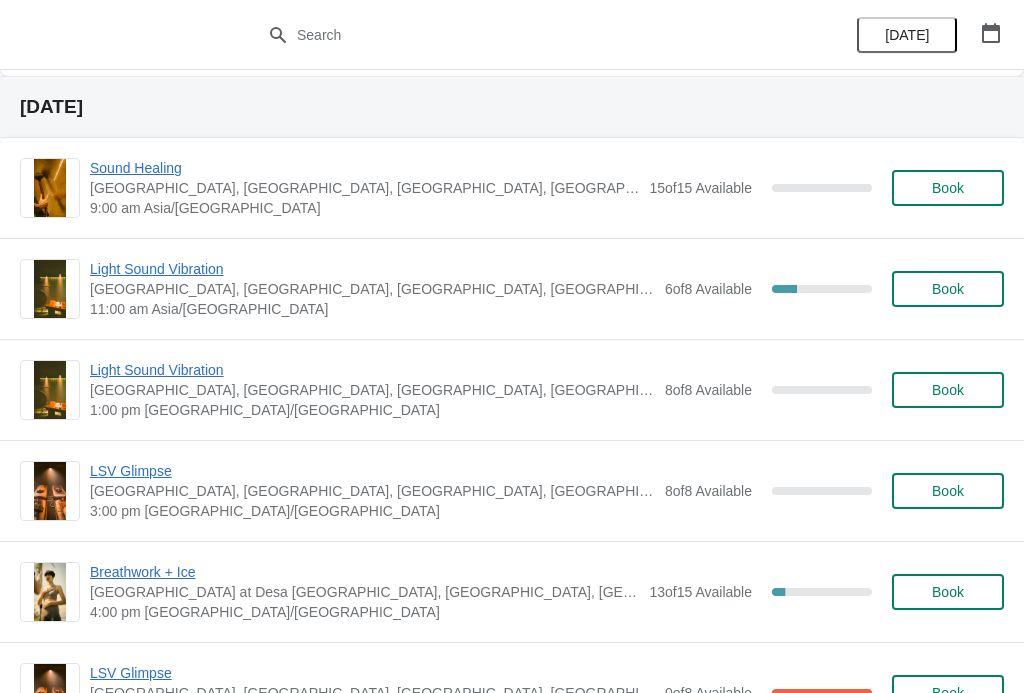 click on "Book" at bounding box center [948, 289] 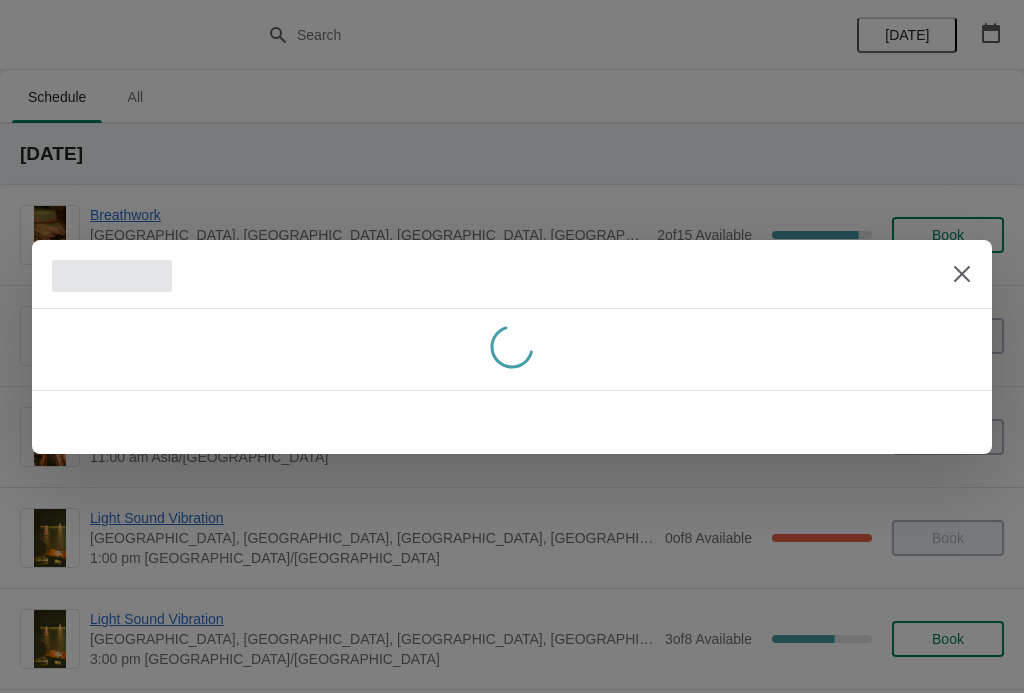 scroll, scrollTop: 0, scrollLeft: 0, axis: both 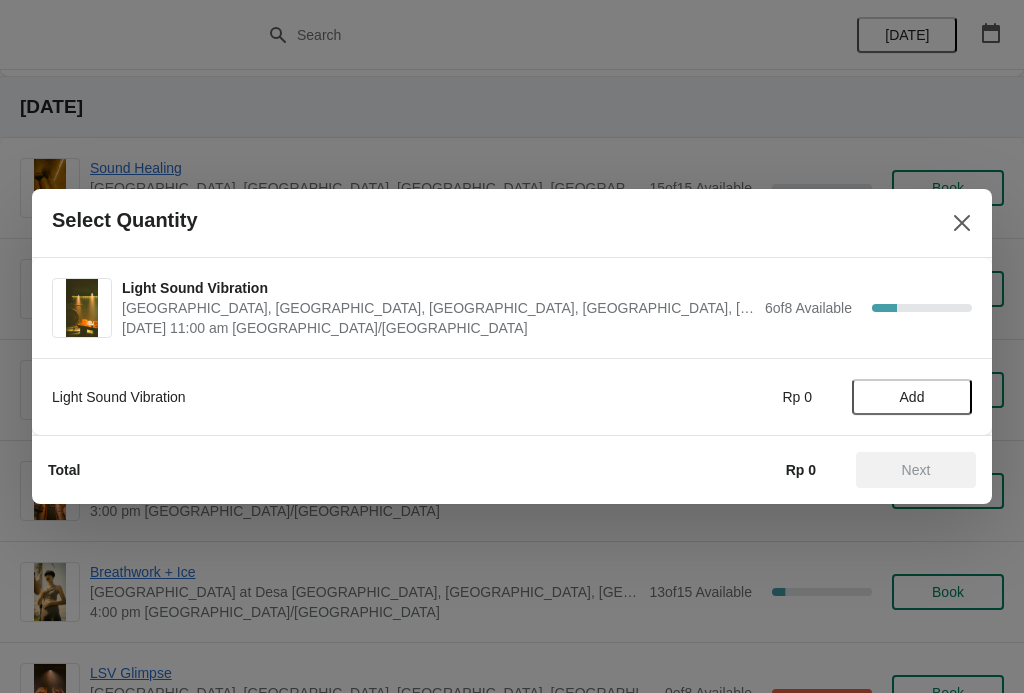 click on "Add" at bounding box center [912, 397] 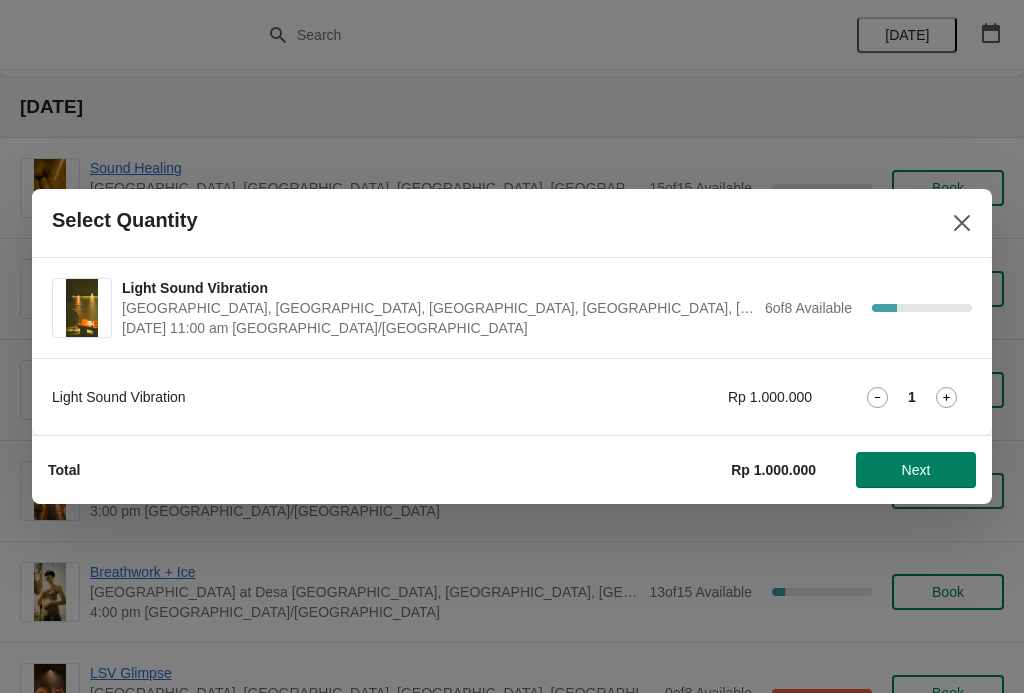 click on "Next" at bounding box center [916, 470] 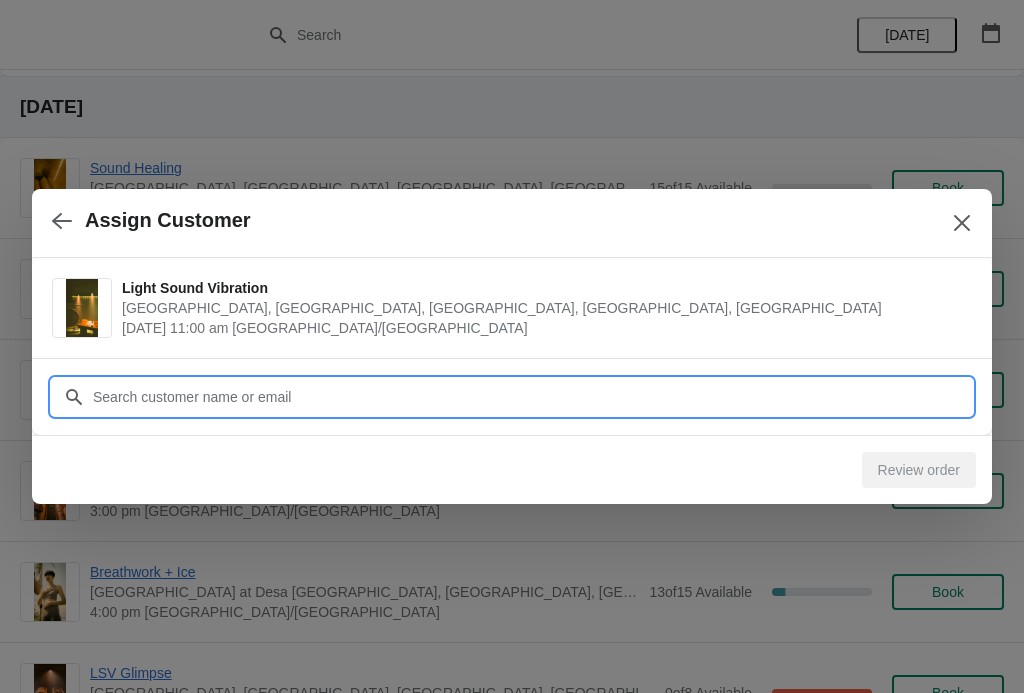 click on "Customer" at bounding box center (532, 397) 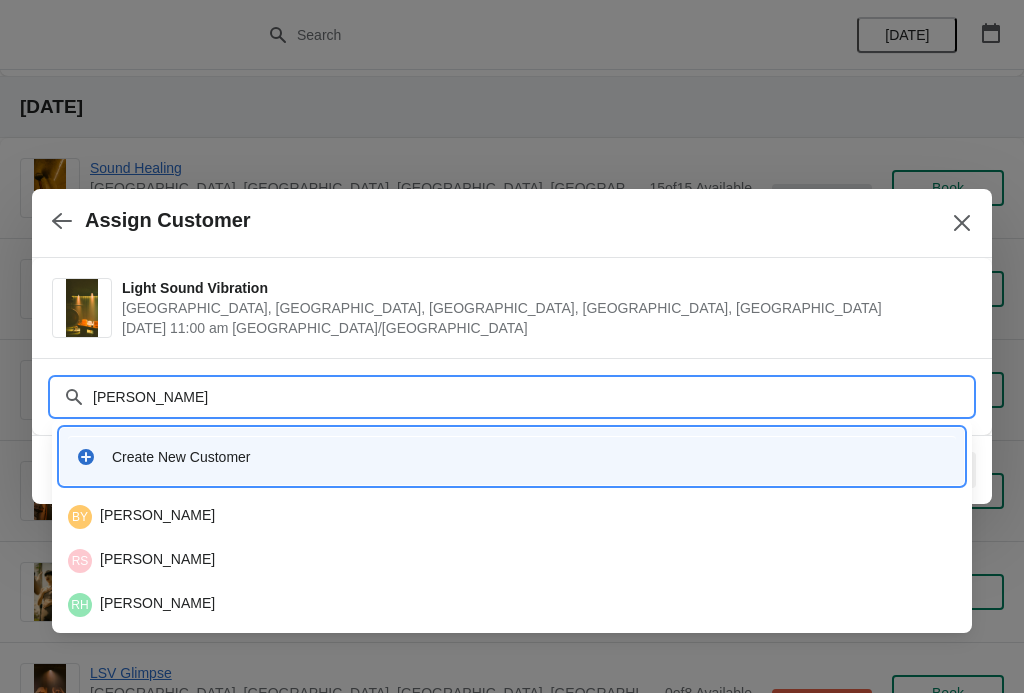 type on "Ryan" 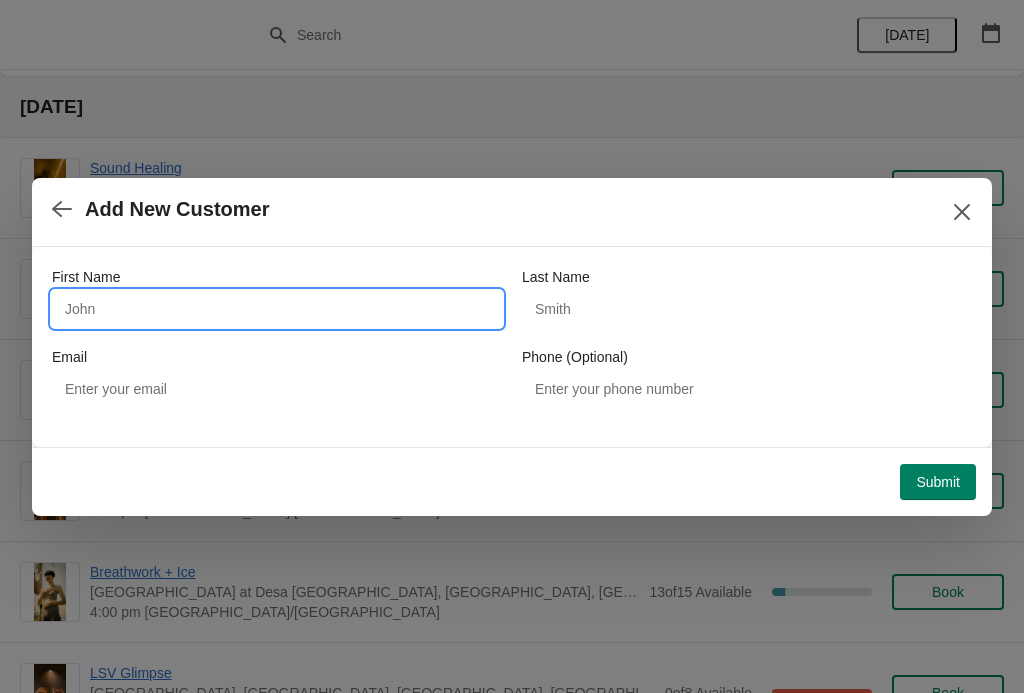 click on "First Name" at bounding box center (277, 309) 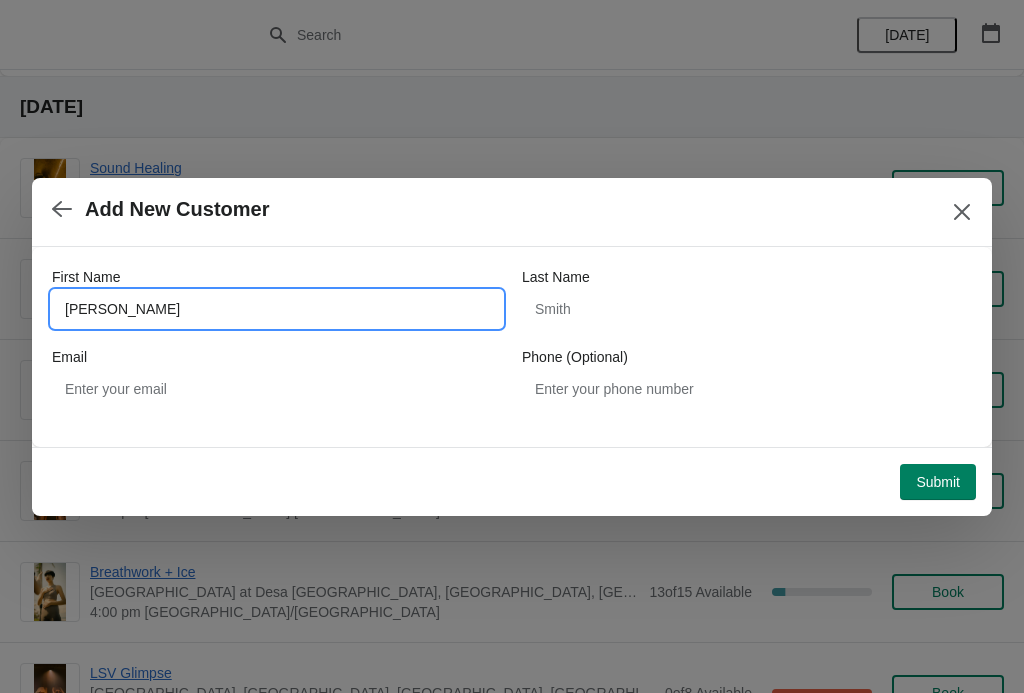 type on "Ryan" 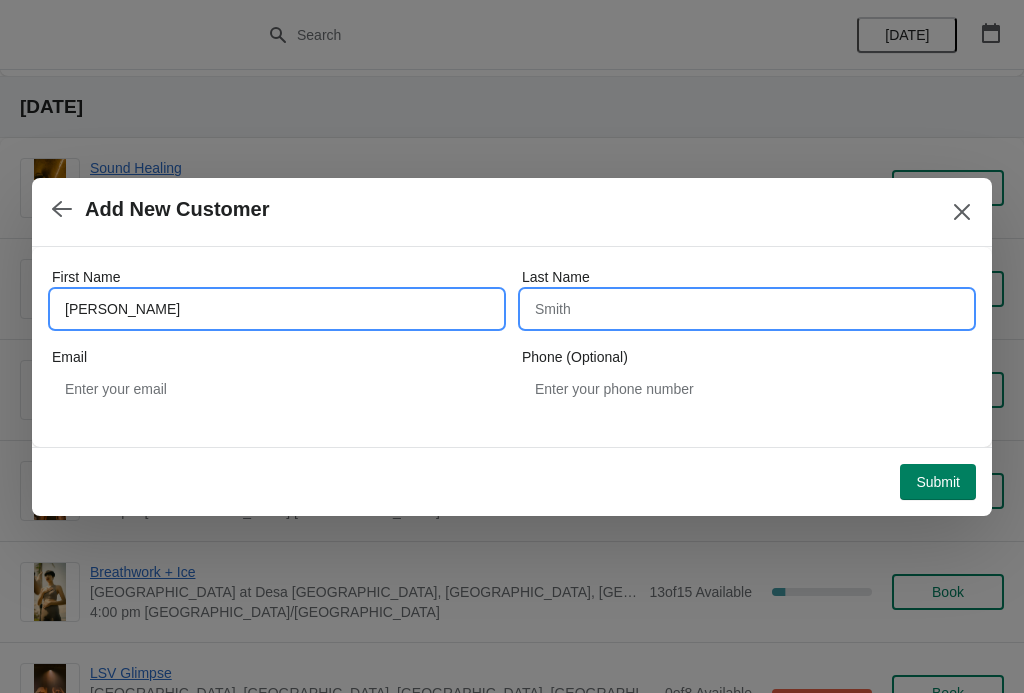 click on "Last Name" at bounding box center [747, 309] 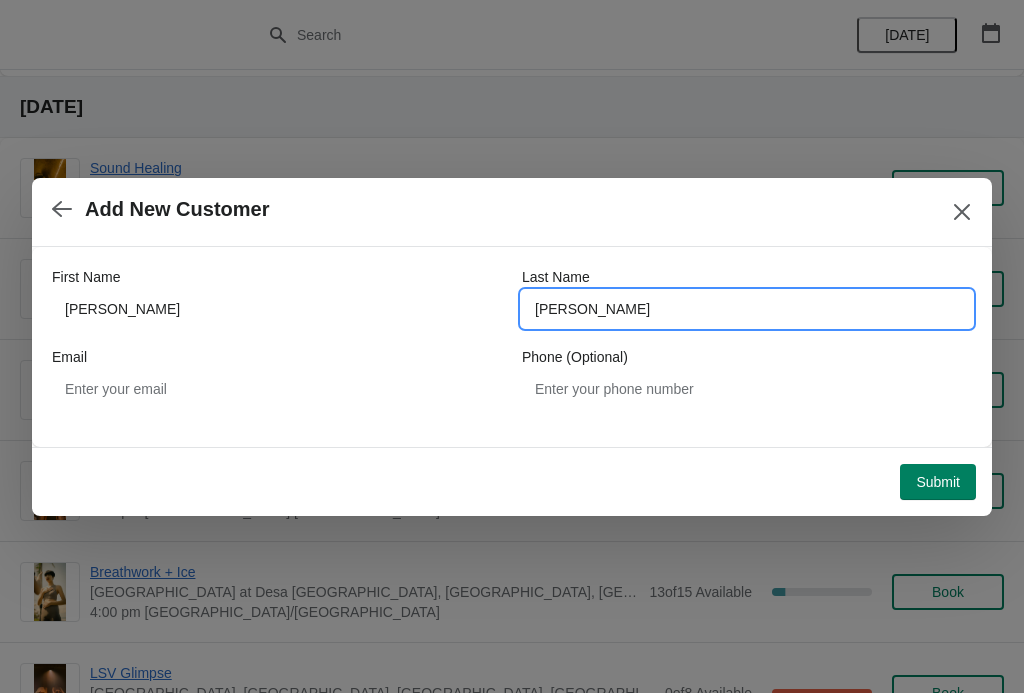 type on "Smith" 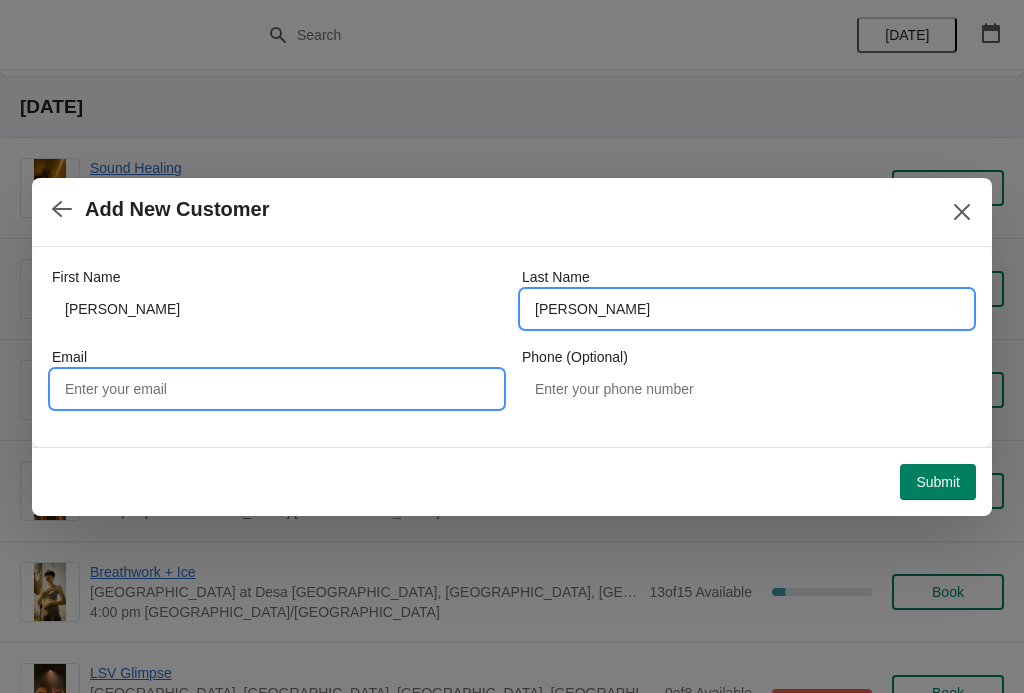 click on "Email" at bounding box center [277, 389] 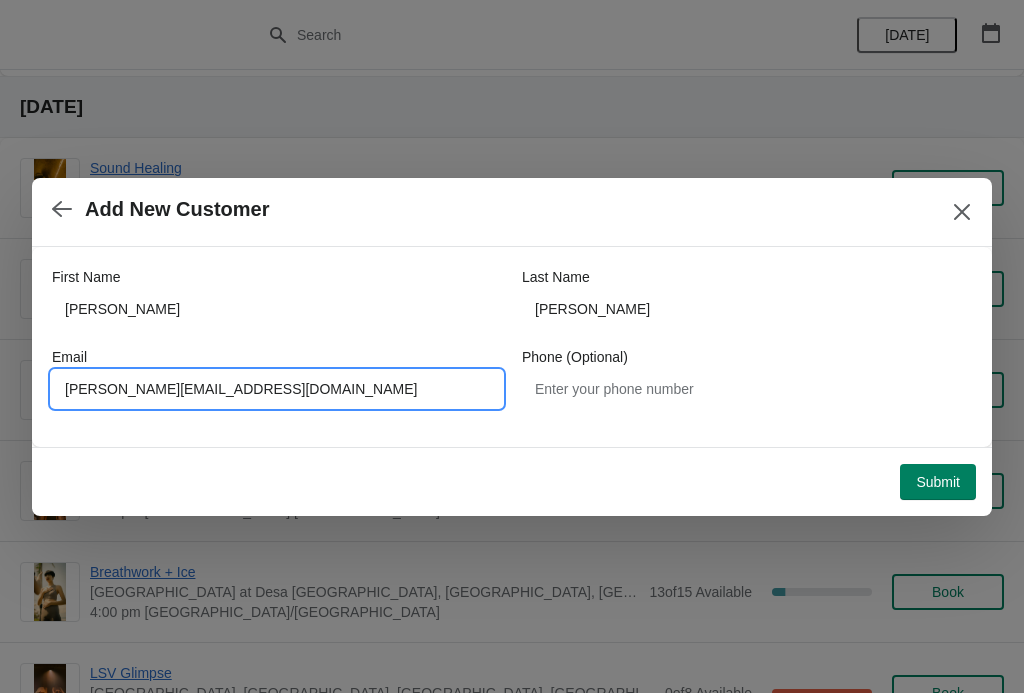 type on "Ryan@builderwest.com.au" 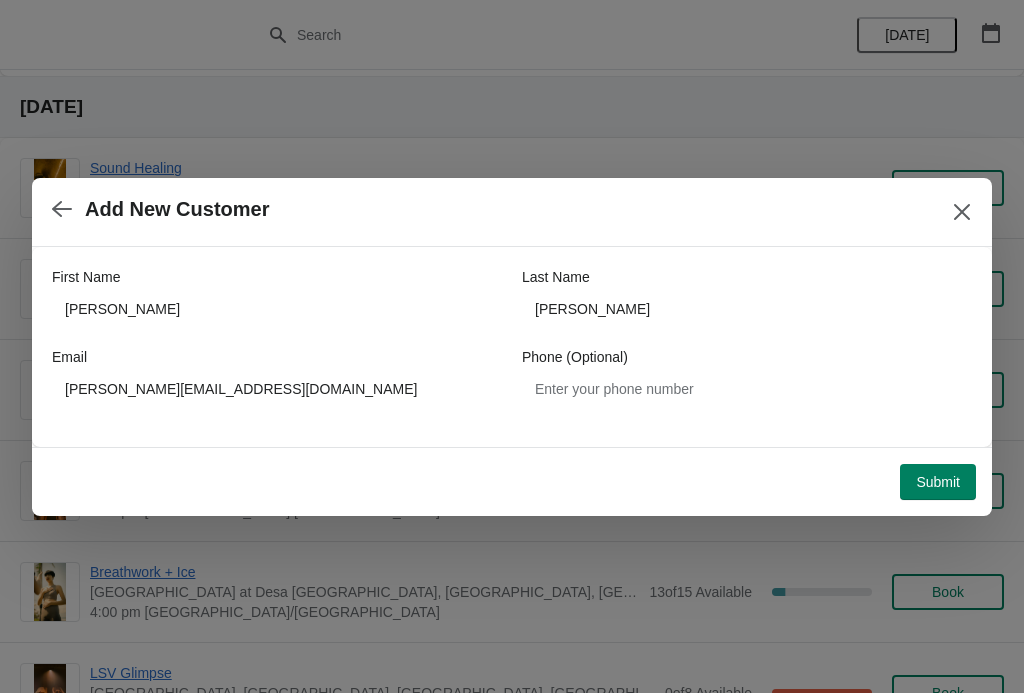 click on "Submit" at bounding box center [938, 482] 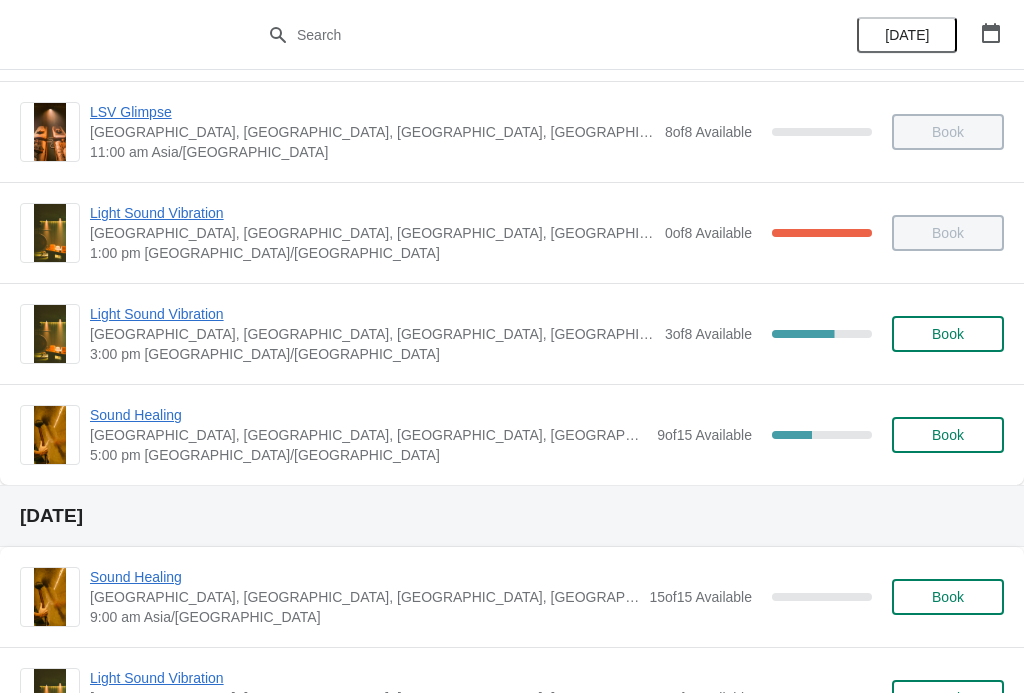 scroll, scrollTop: 304, scrollLeft: 0, axis: vertical 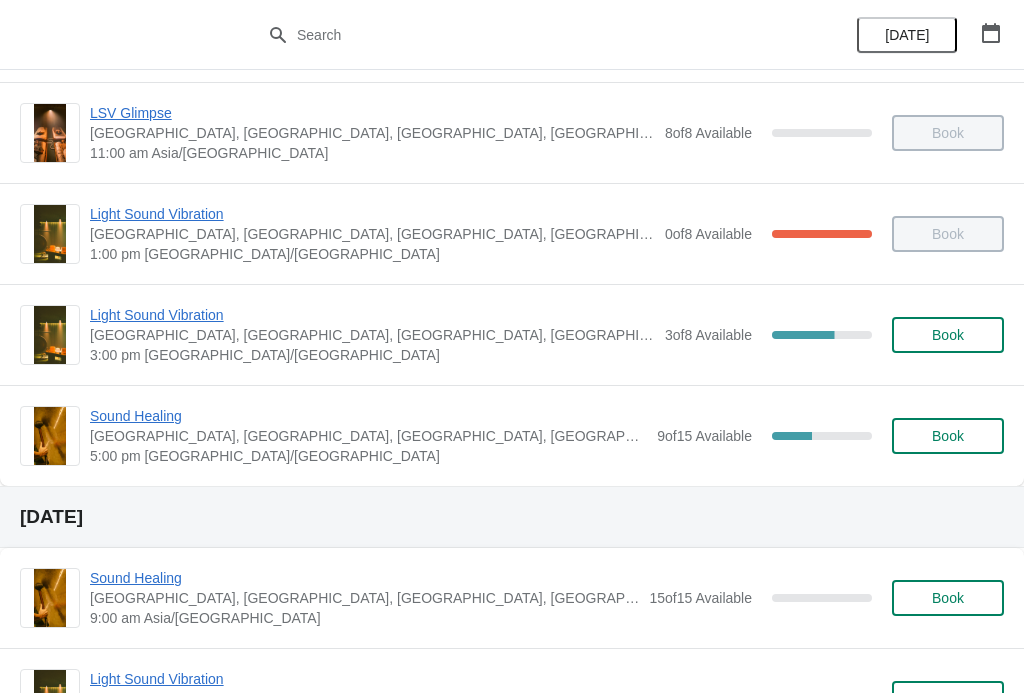 click on "Sound Healing" at bounding box center (368, 416) 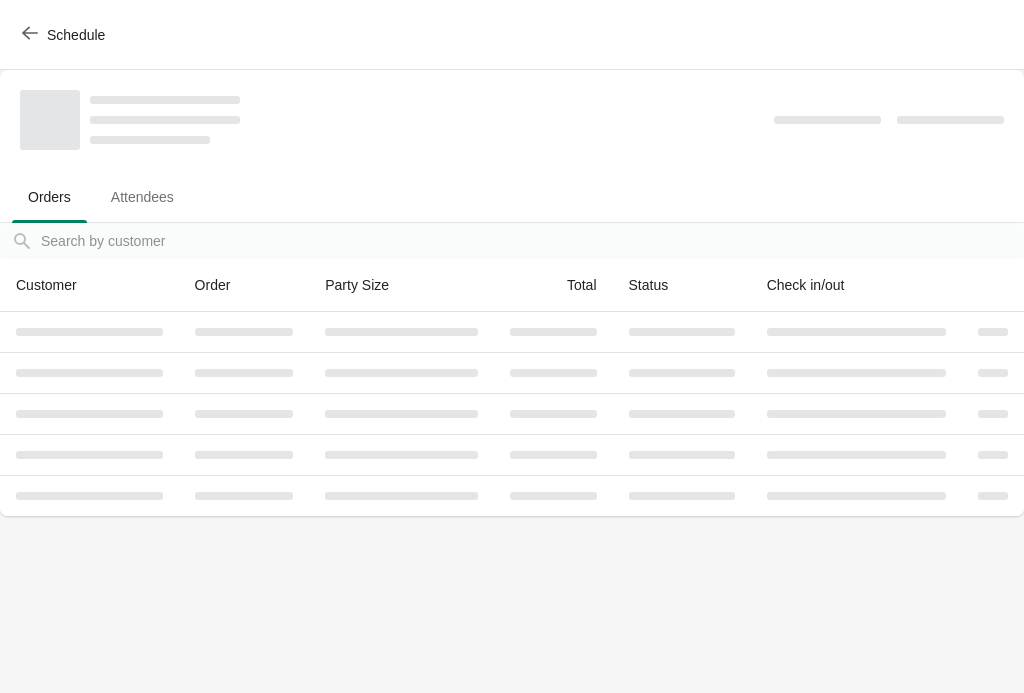 scroll, scrollTop: 0, scrollLeft: 0, axis: both 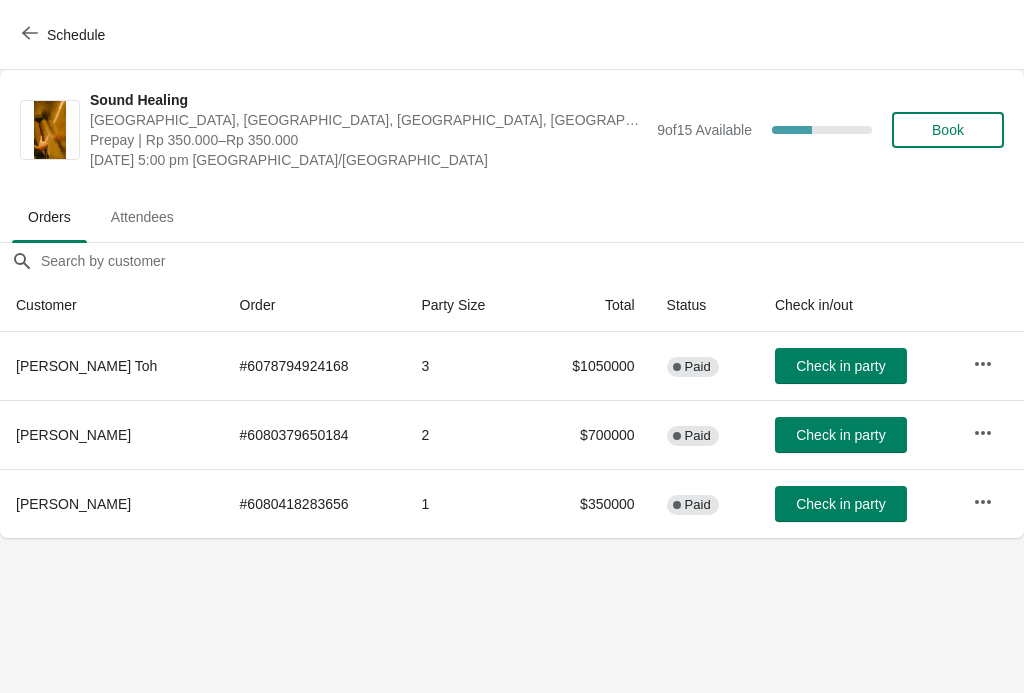 click on "Schedule" at bounding box center (65, 35) 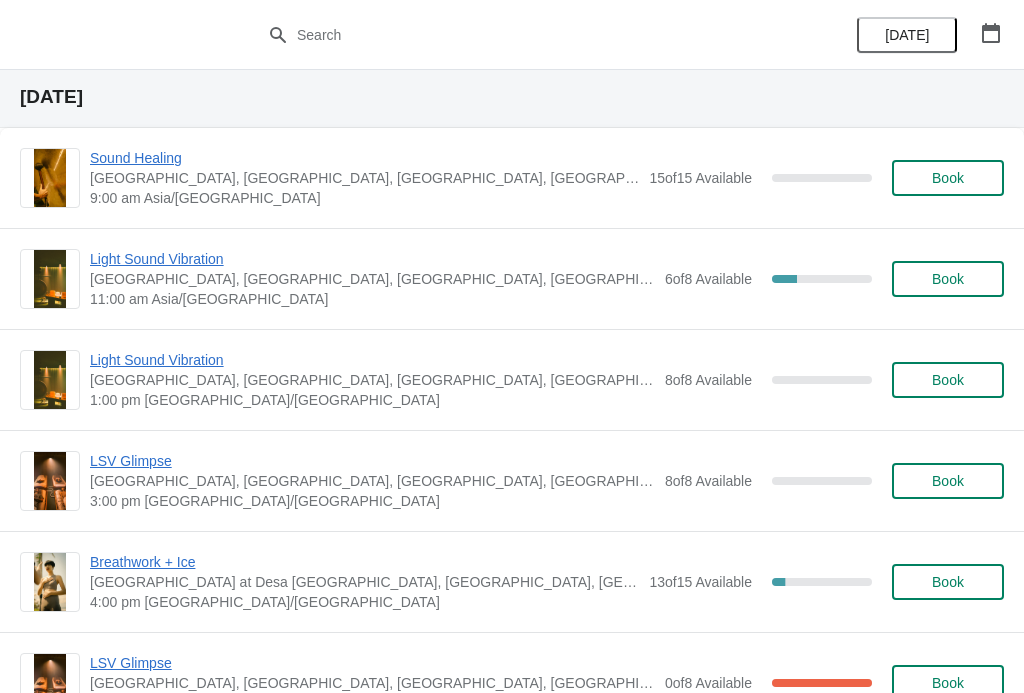 scroll, scrollTop: 726, scrollLeft: 0, axis: vertical 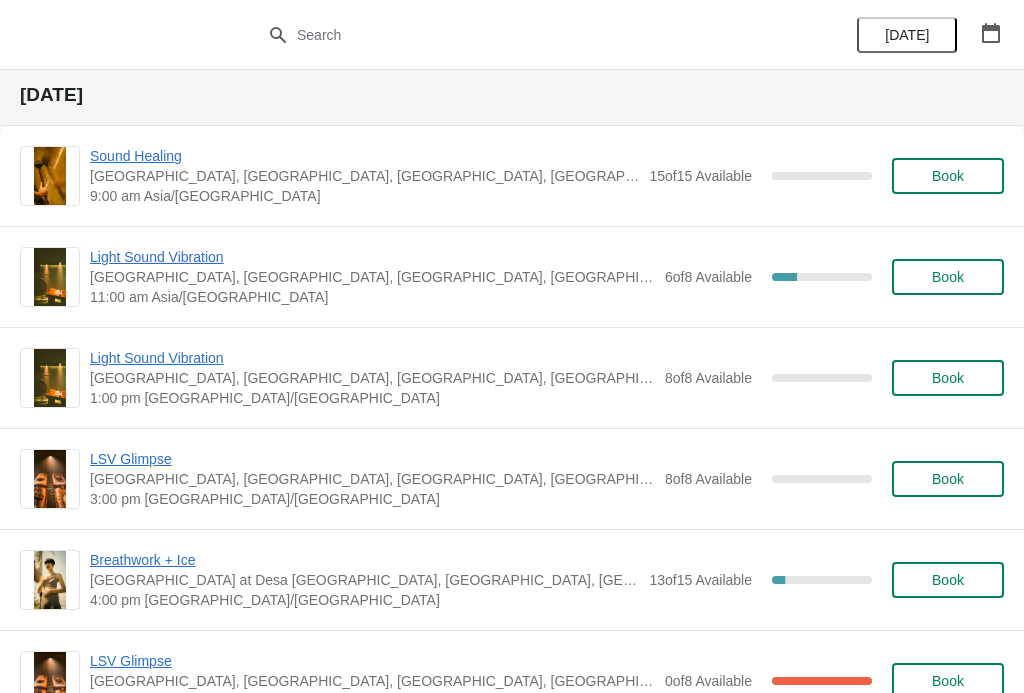 click on "Book" at bounding box center (948, 277) 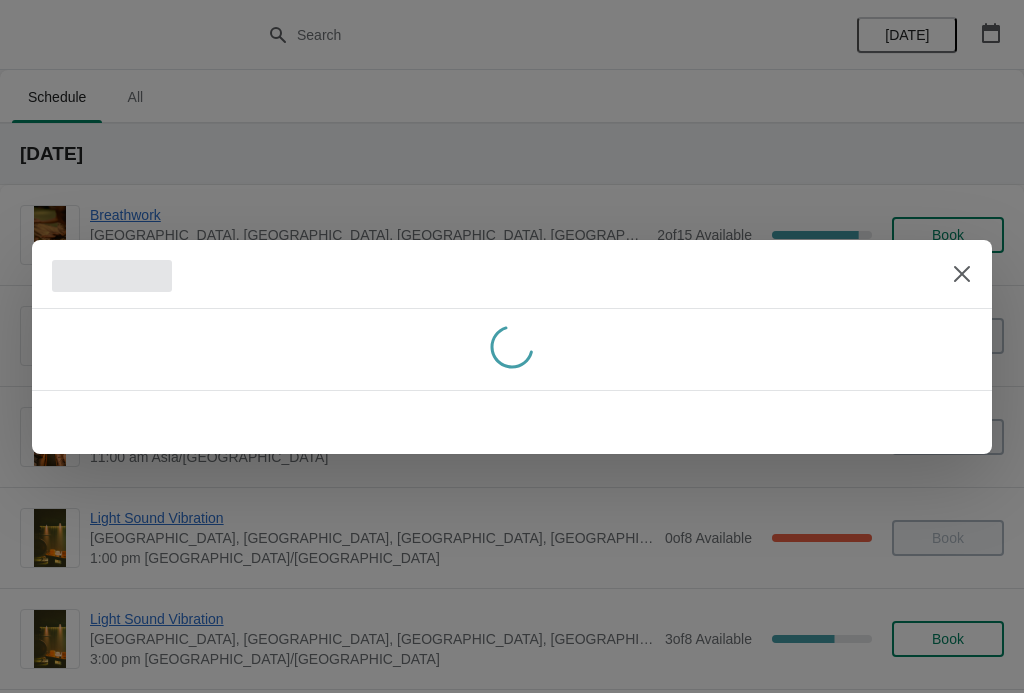 scroll, scrollTop: 0, scrollLeft: 0, axis: both 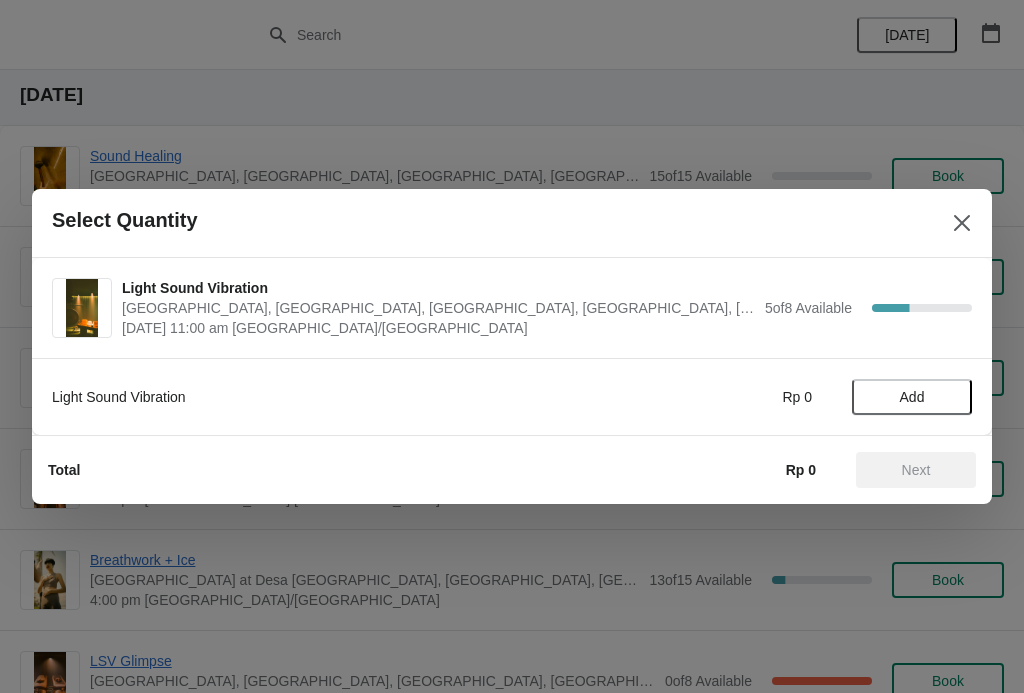 click on "Add" at bounding box center [912, 397] 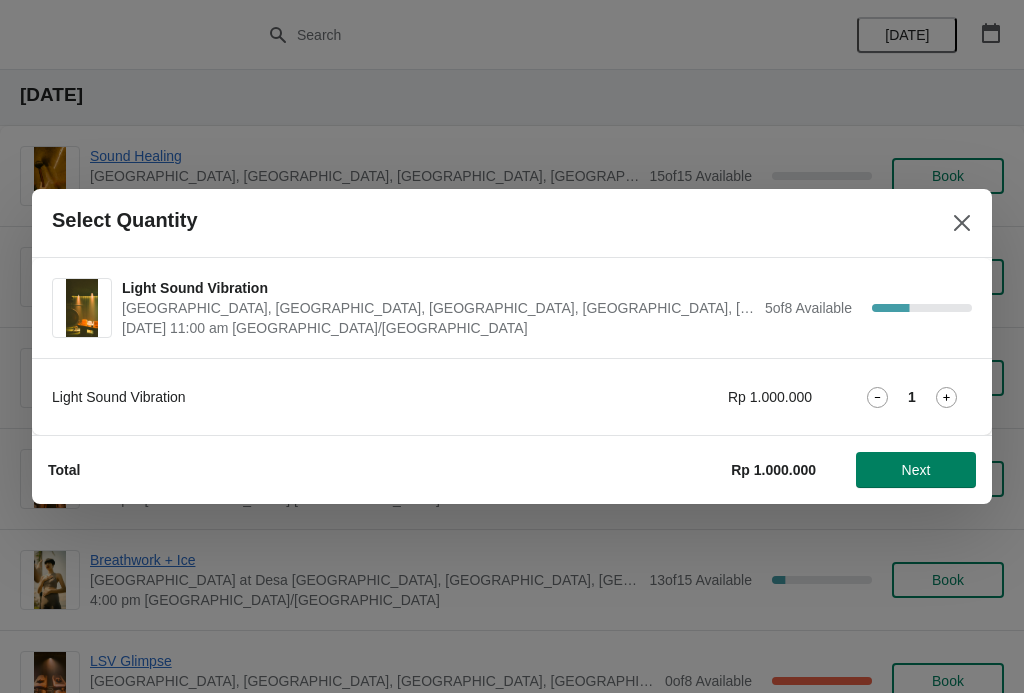 click 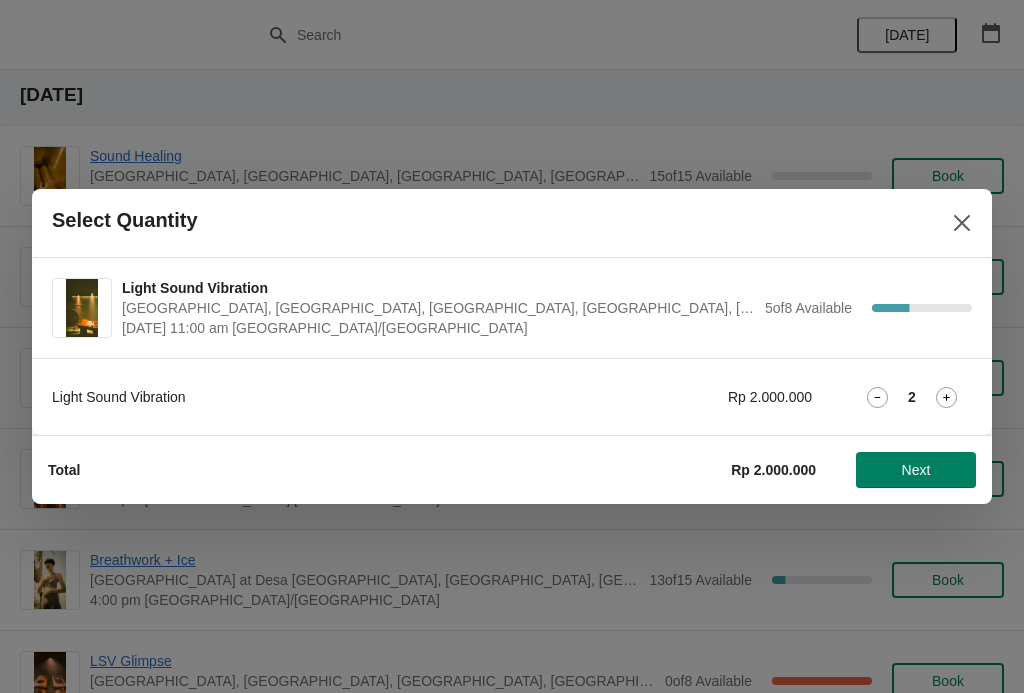 click on "Next" at bounding box center (916, 470) 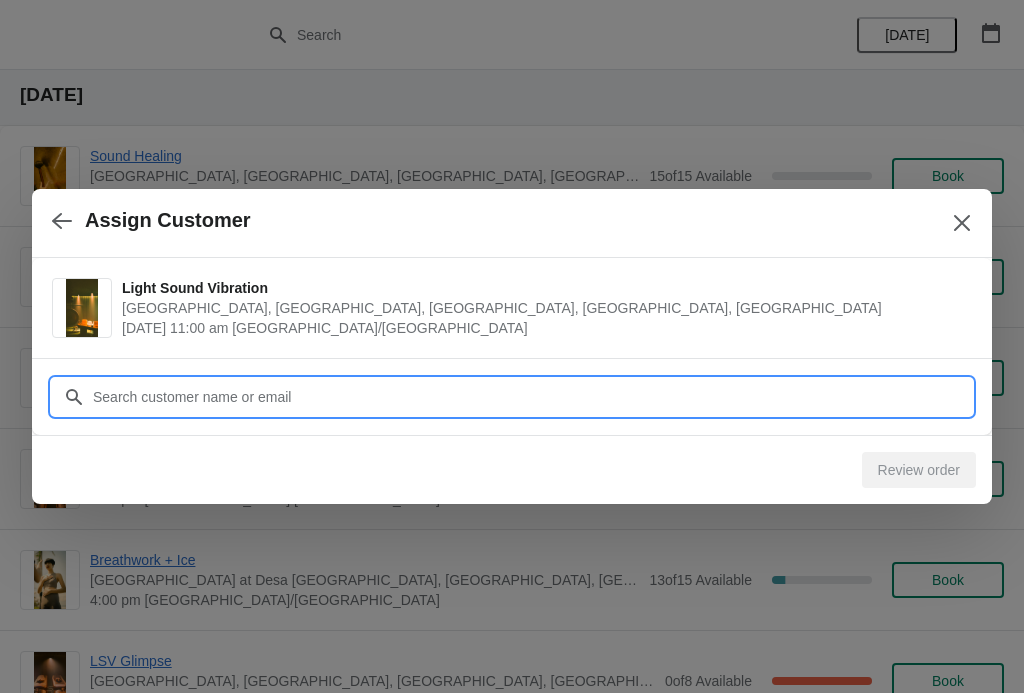 click on "Customer" at bounding box center (532, 397) 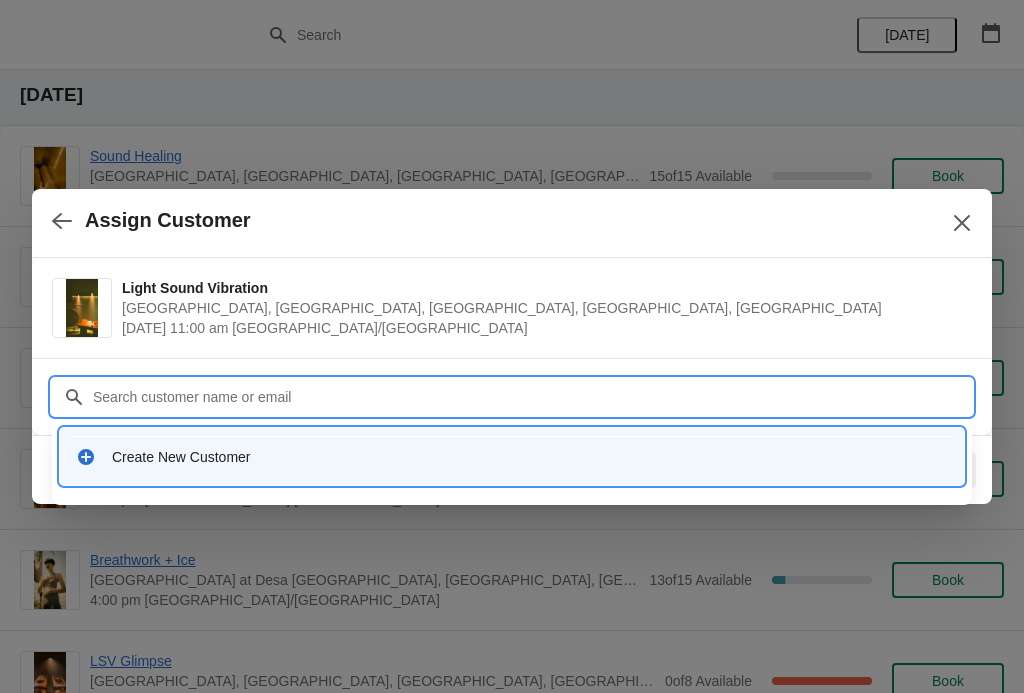 click on "Create New Customer" at bounding box center (530, 457) 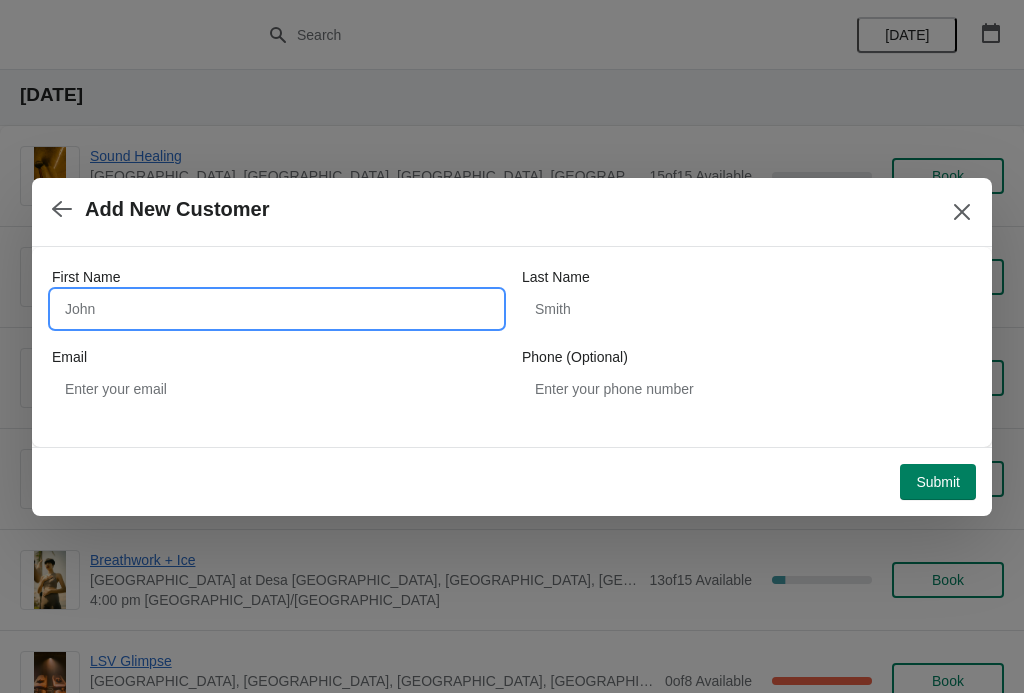 click on "First Name" at bounding box center (277, 309) 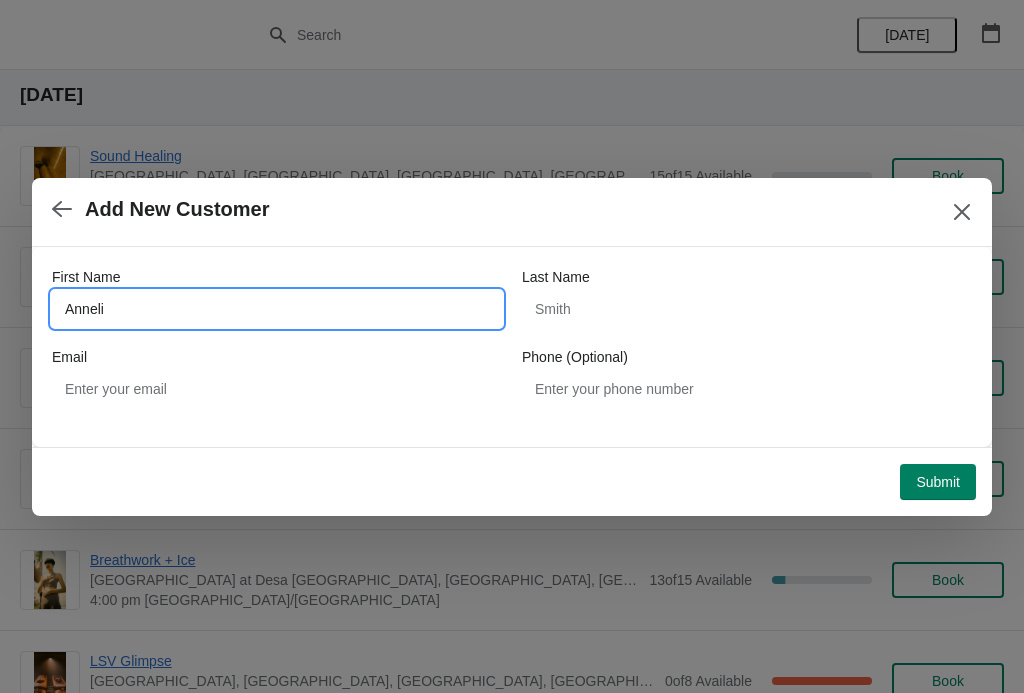 type on "Anneli" 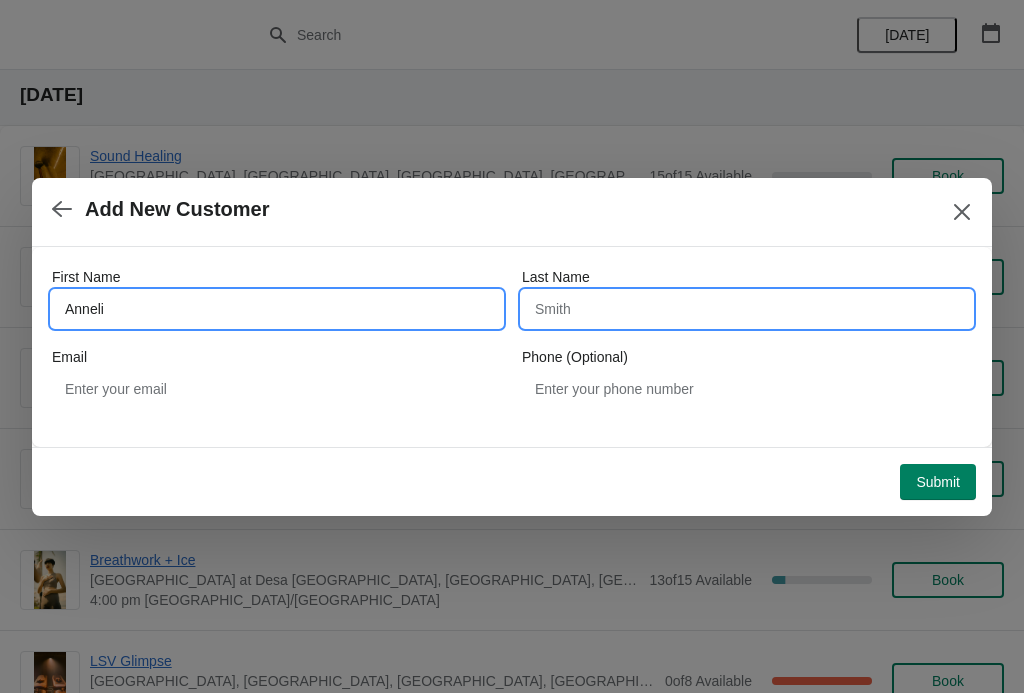 click on "Last Name" at bounding box center (747, 309) 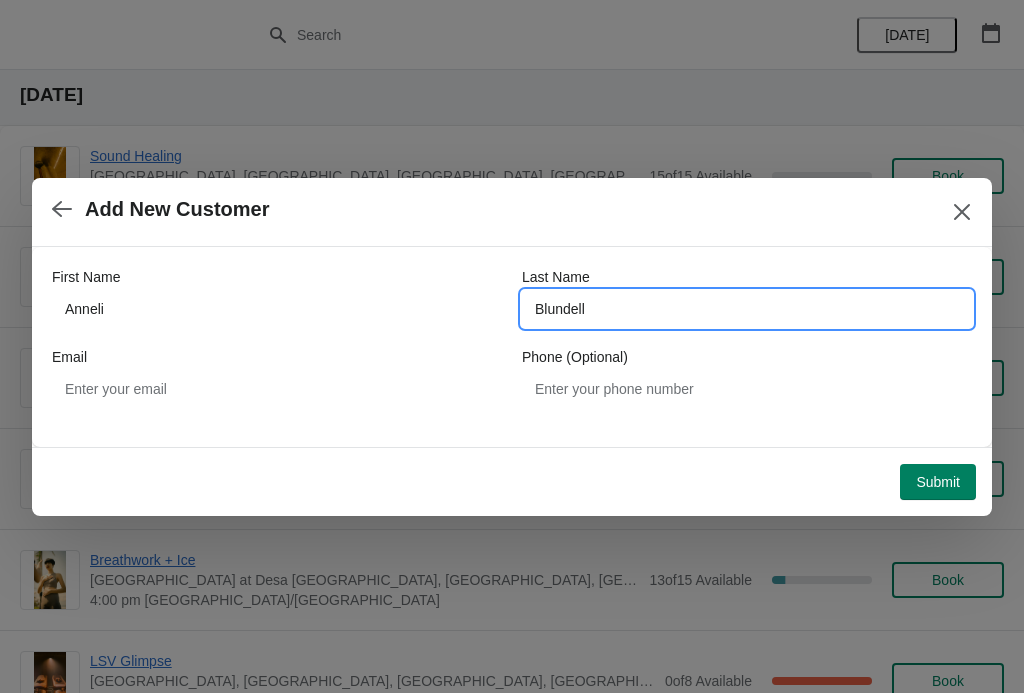 type on "Blundell" 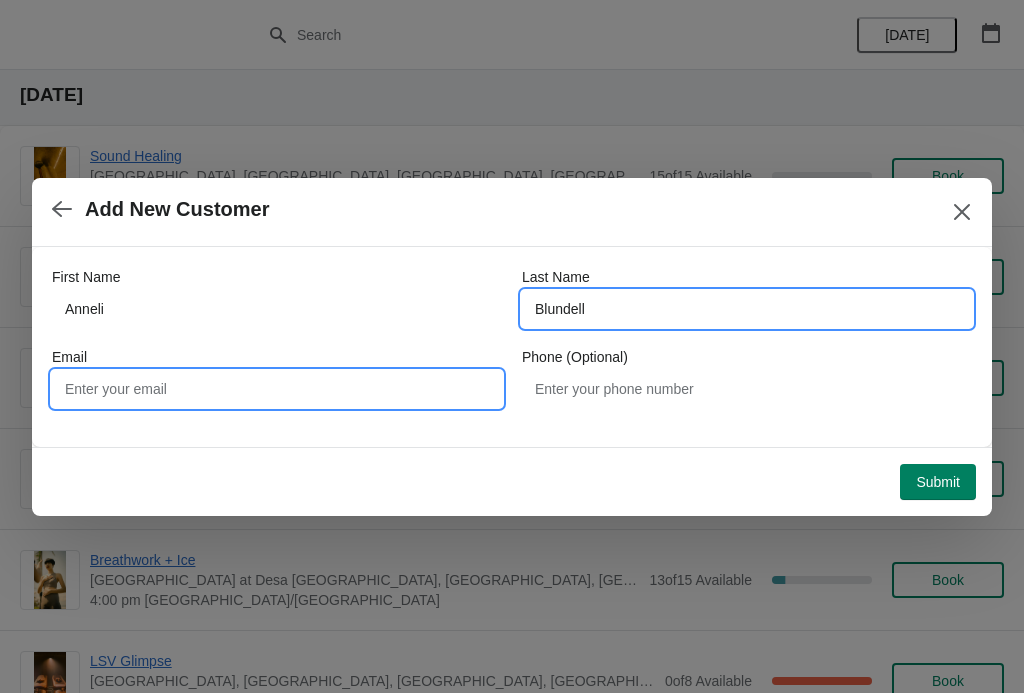 click on "Email" at bounding box center (277, 389) 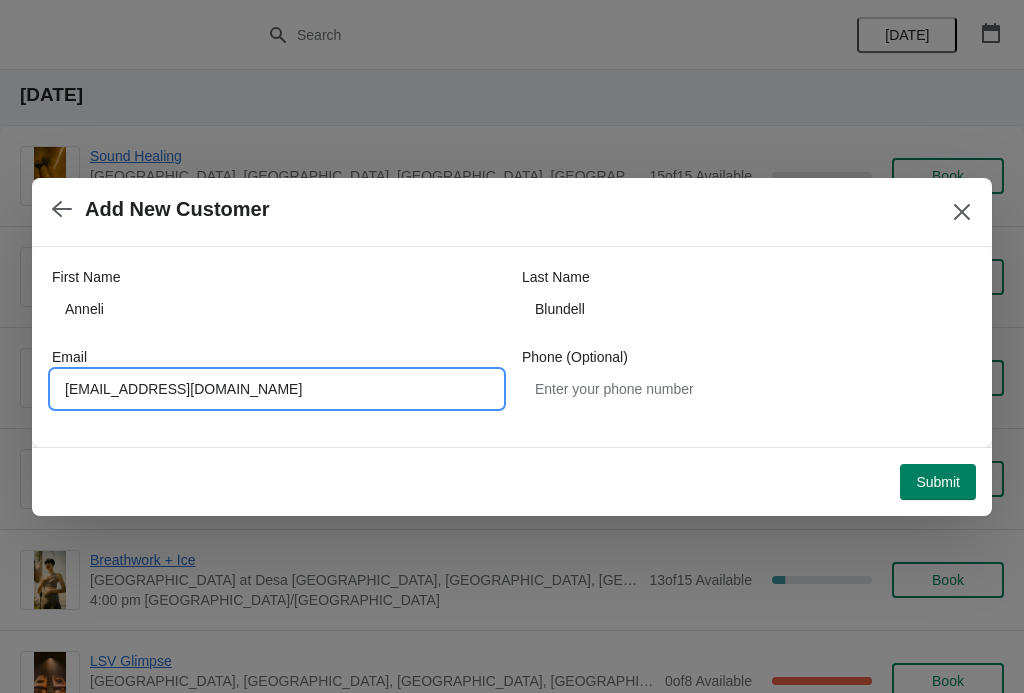 type on "Abburner22@gmail.com" 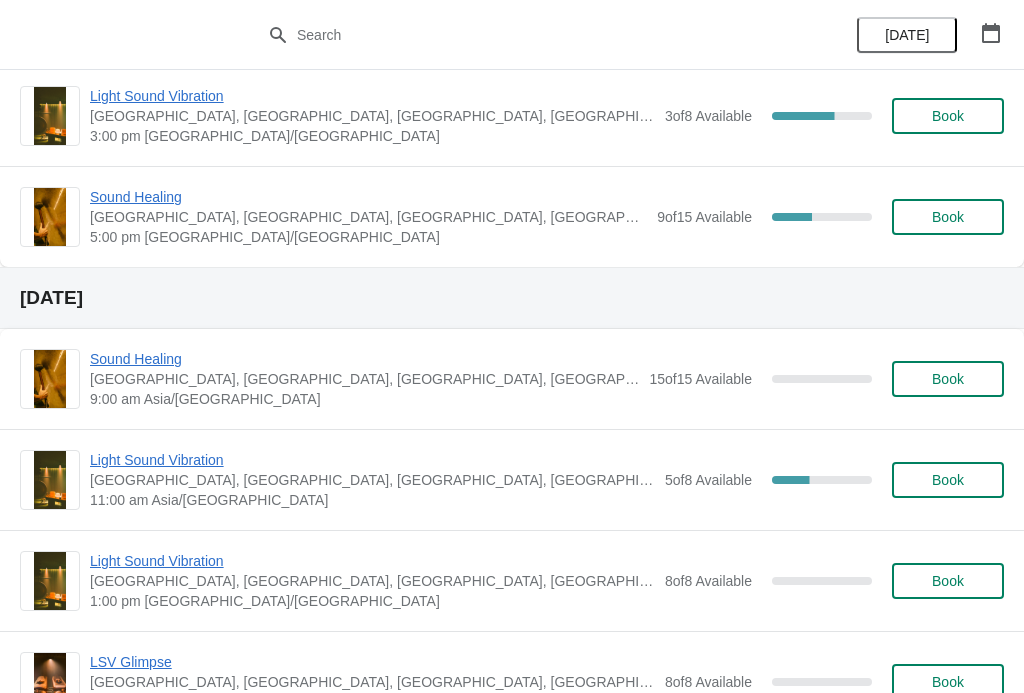 scroll, scrollTop: 671, scrollLeft: 0, axis: vertical 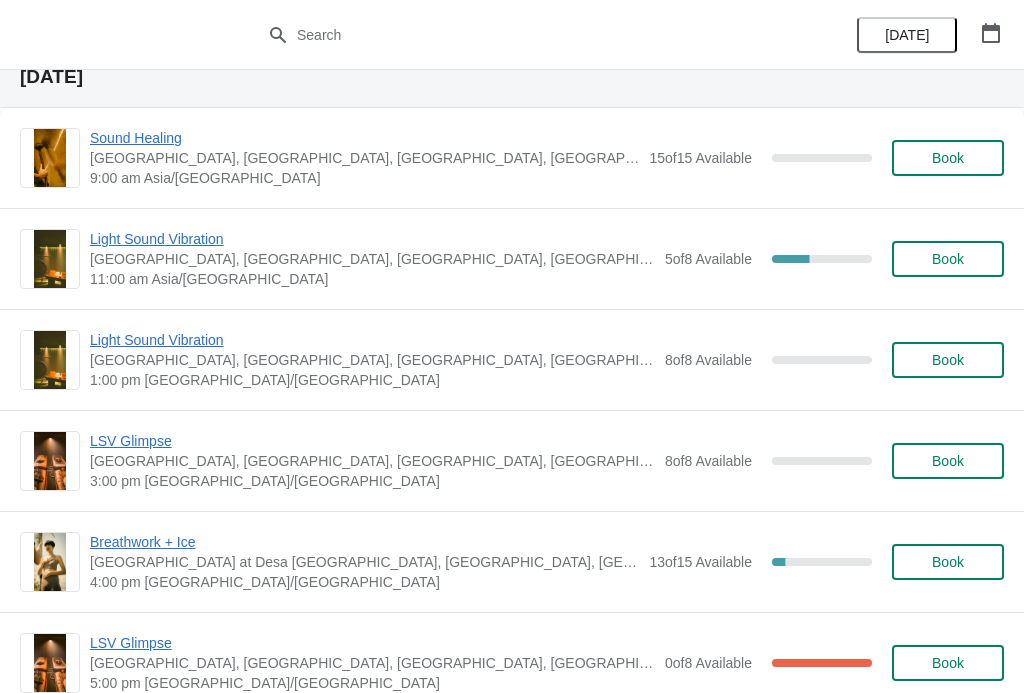 click on "Light Sound Vibration" at bounding box center [372, 239] 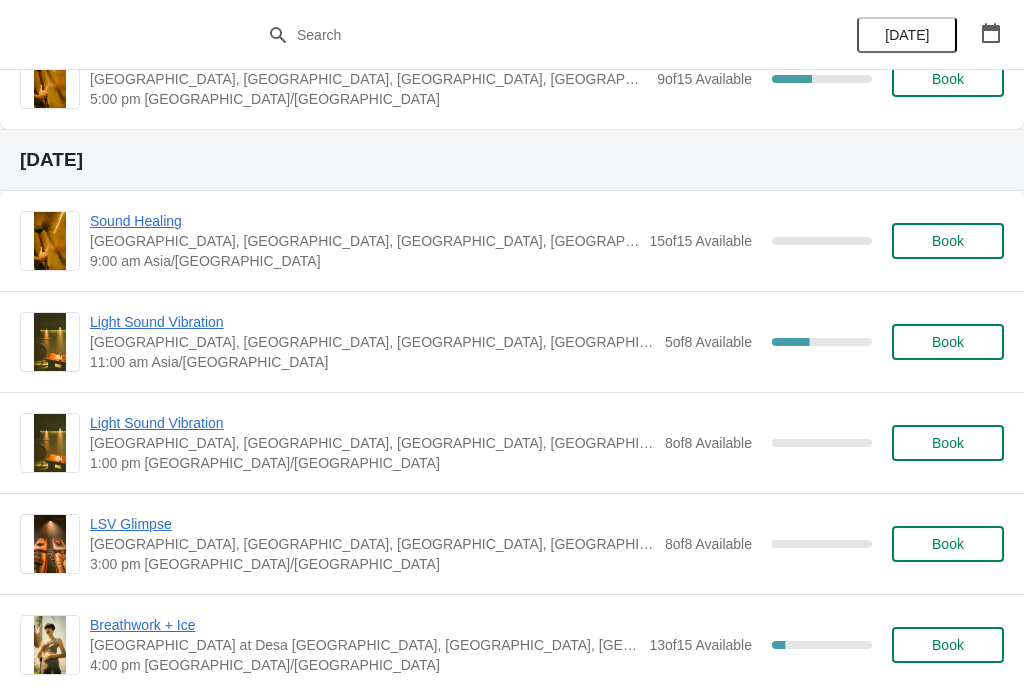 scroll, scrollTop: 663, scrollLeft: 0, axis: vertical 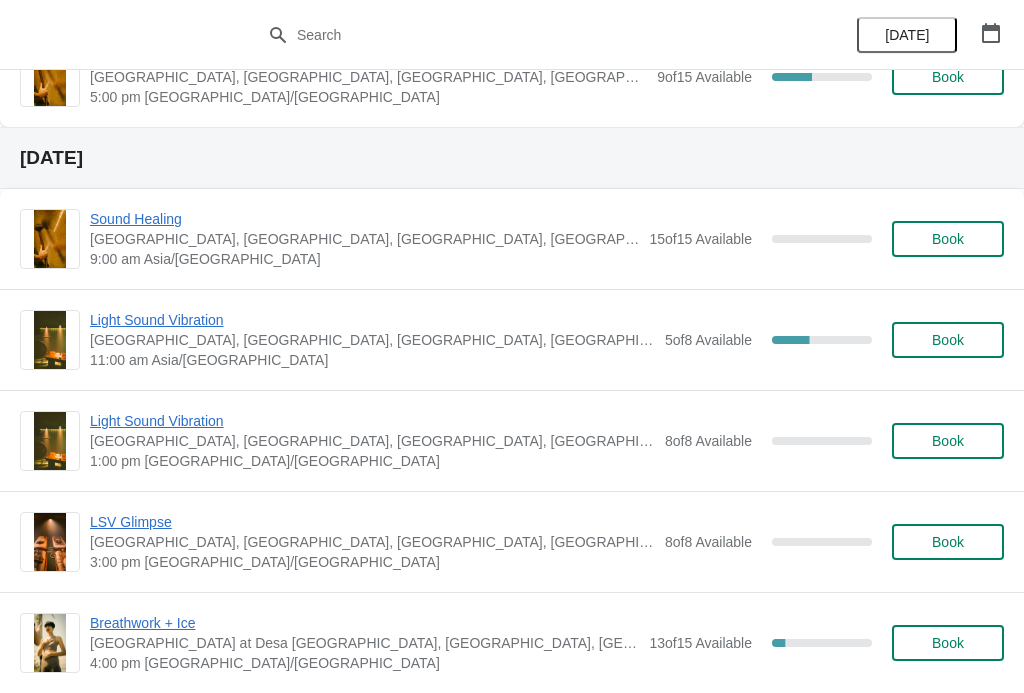 click on "Light Sound Vibration" at bounding box center (372, 320) 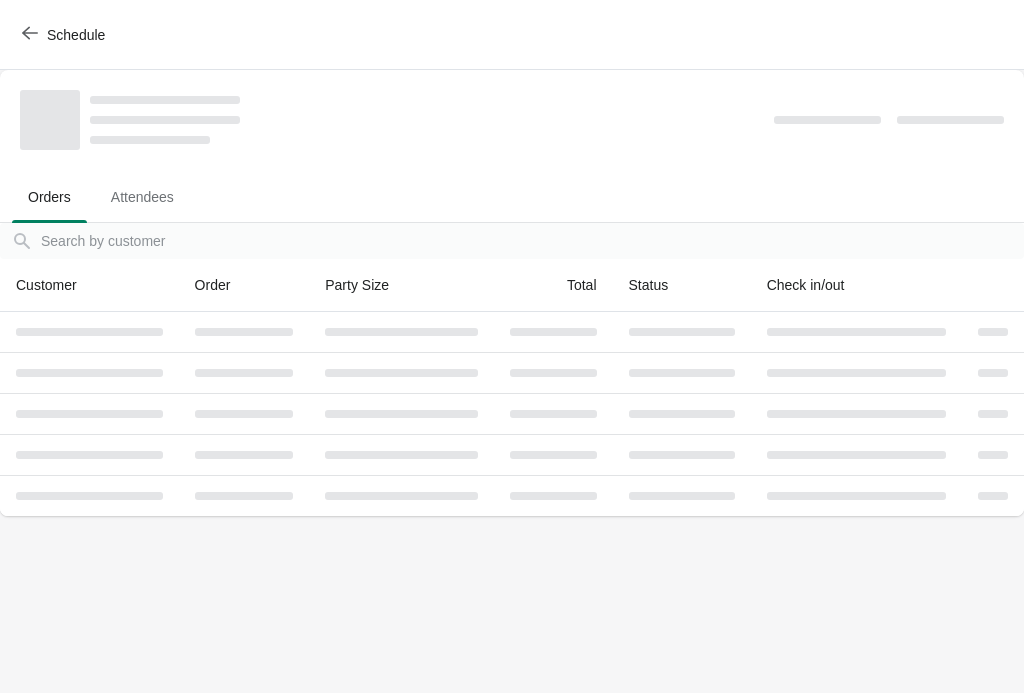 scroll, scrollTop: 0, scrollLeft: 0, axis: both 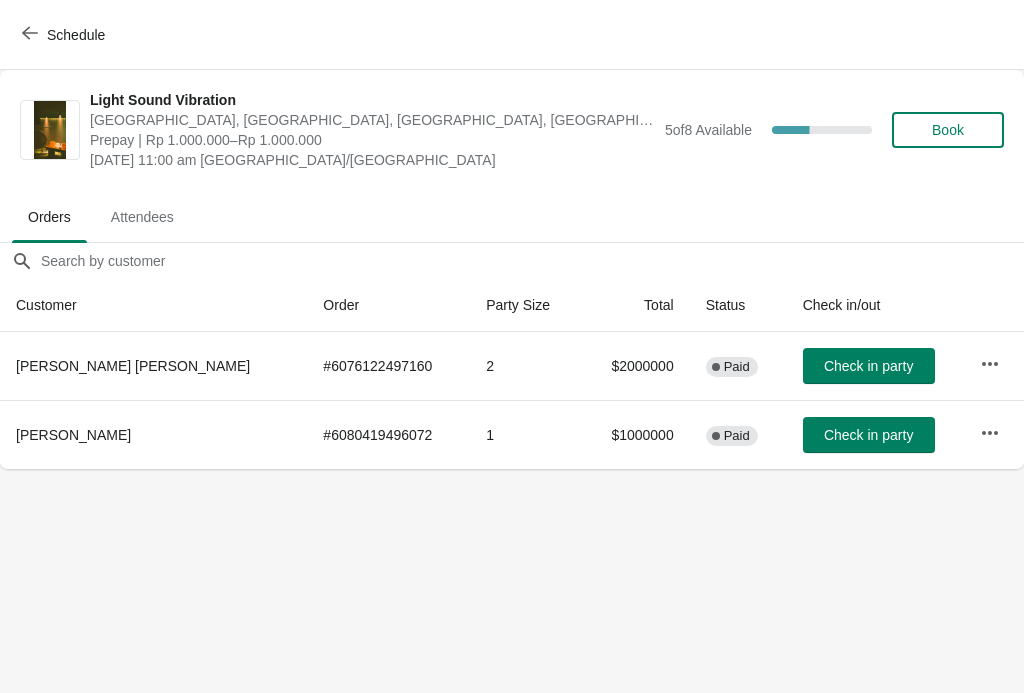 click 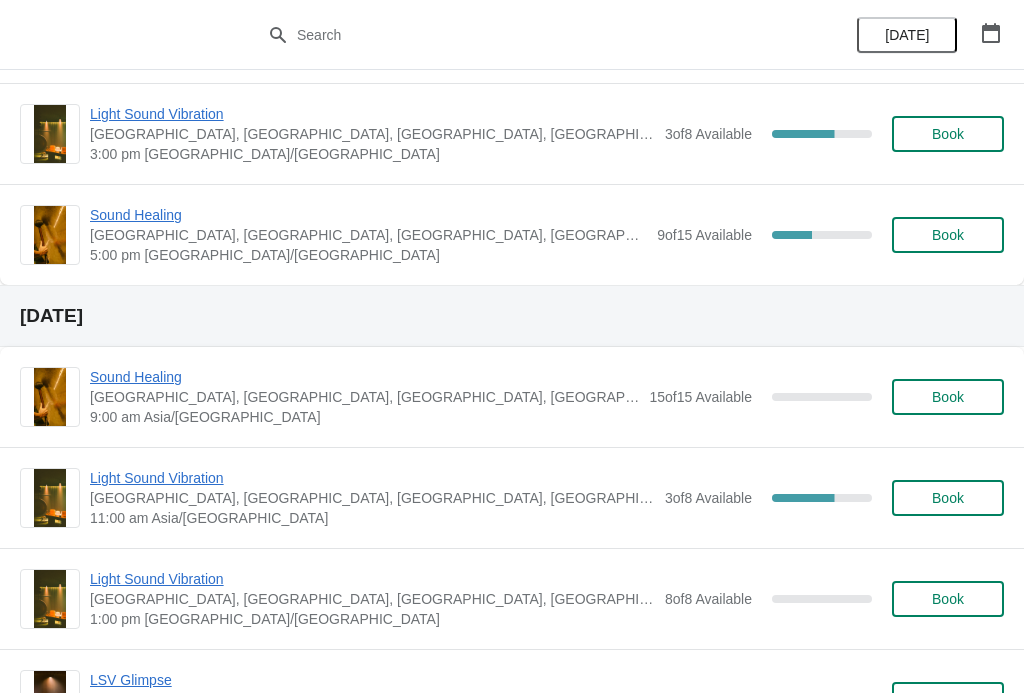 scroll, scrollTop: 519, scrollLeft: 0, axis: vertical 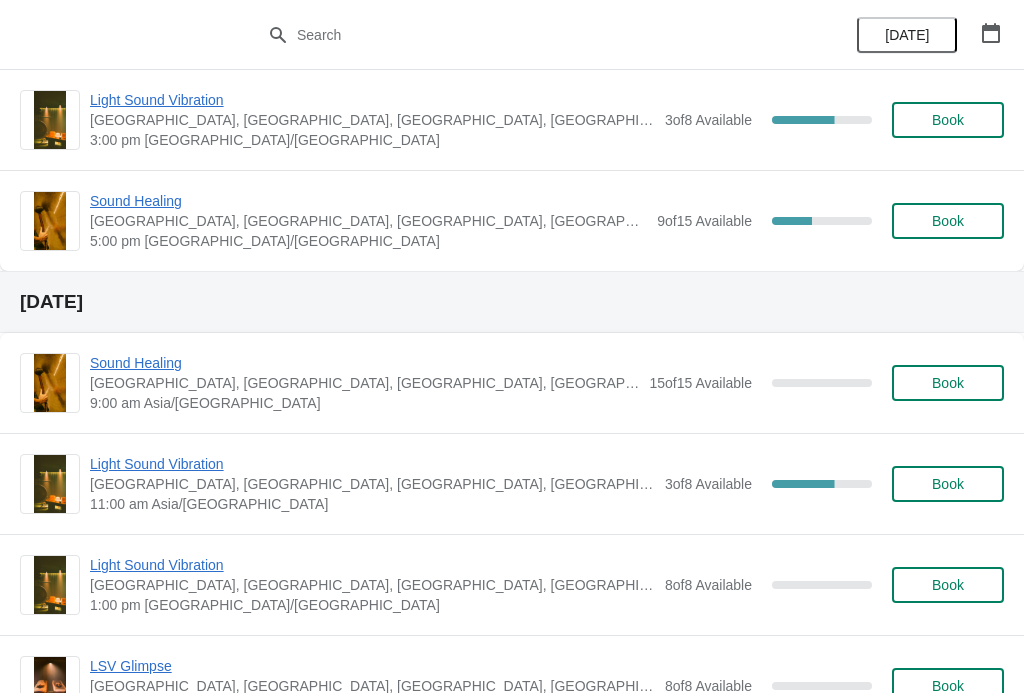 click on "Light Sound Vibration" at bounding box center (372, 464) 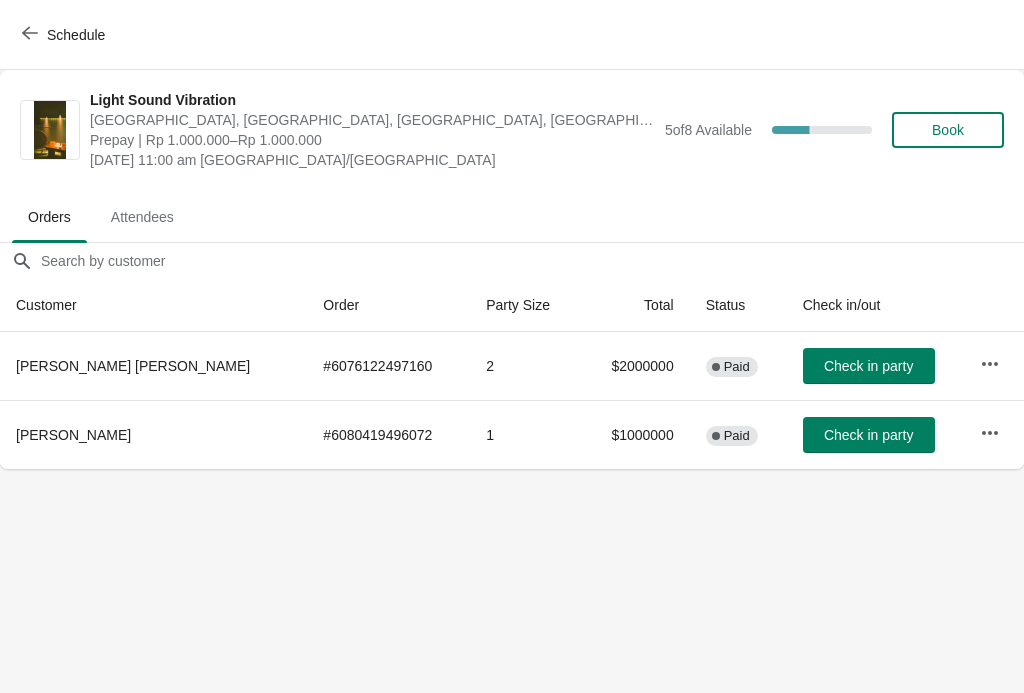 scroll, scrollTop: 0, scrollLeft: 0, axis: both 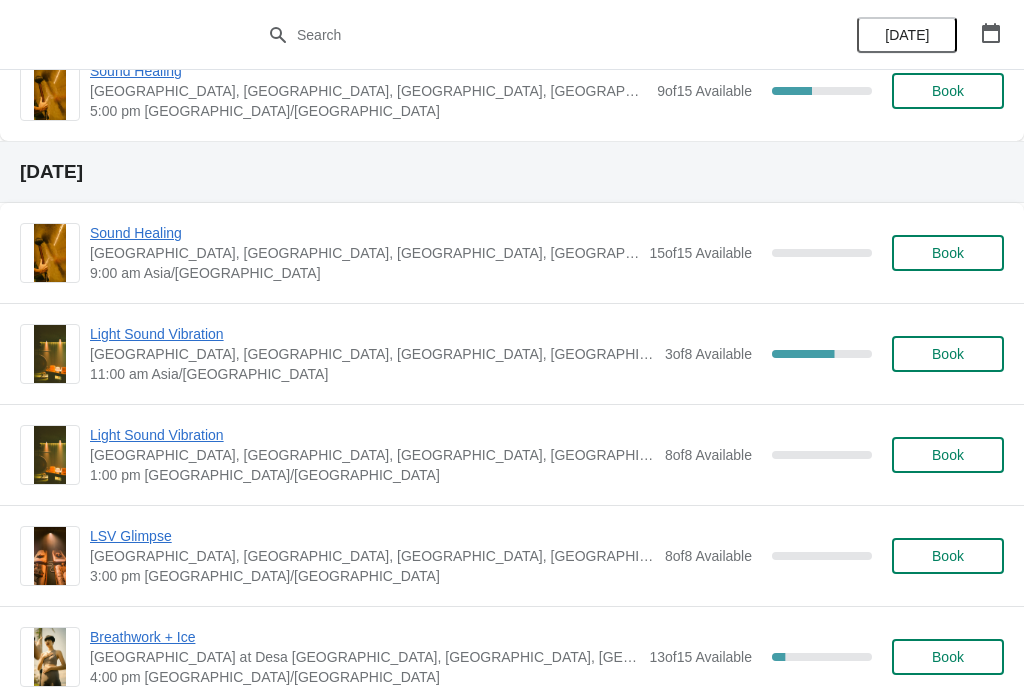 click on "Light Sound Vibration" at bounding box center [372, 334] 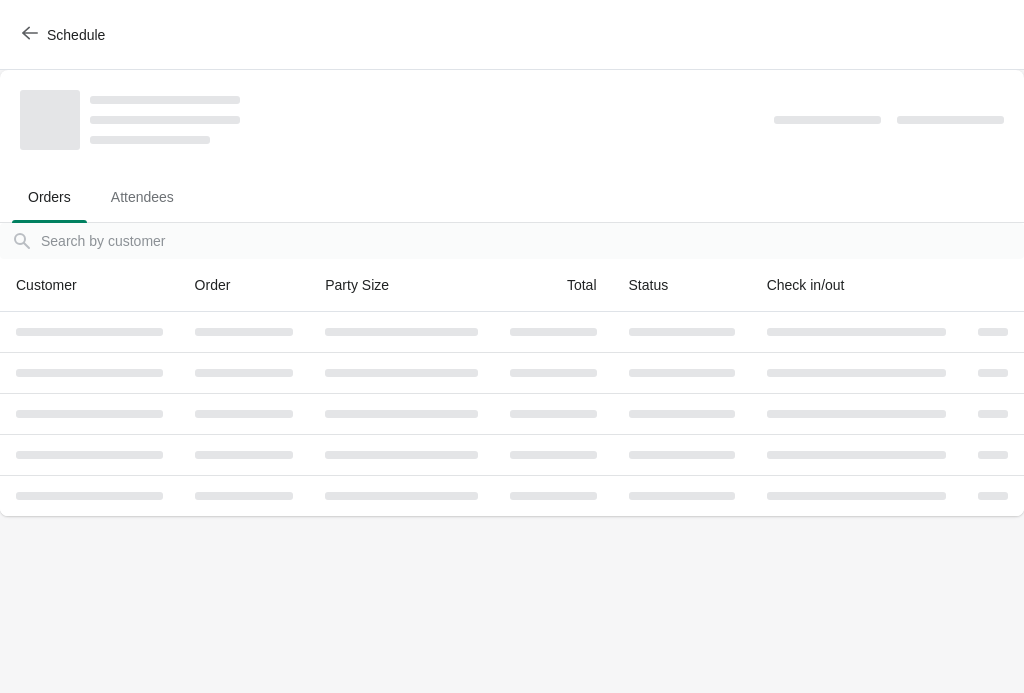 scroll, scrollTop: 0, scrollLeft: 0, axis: both 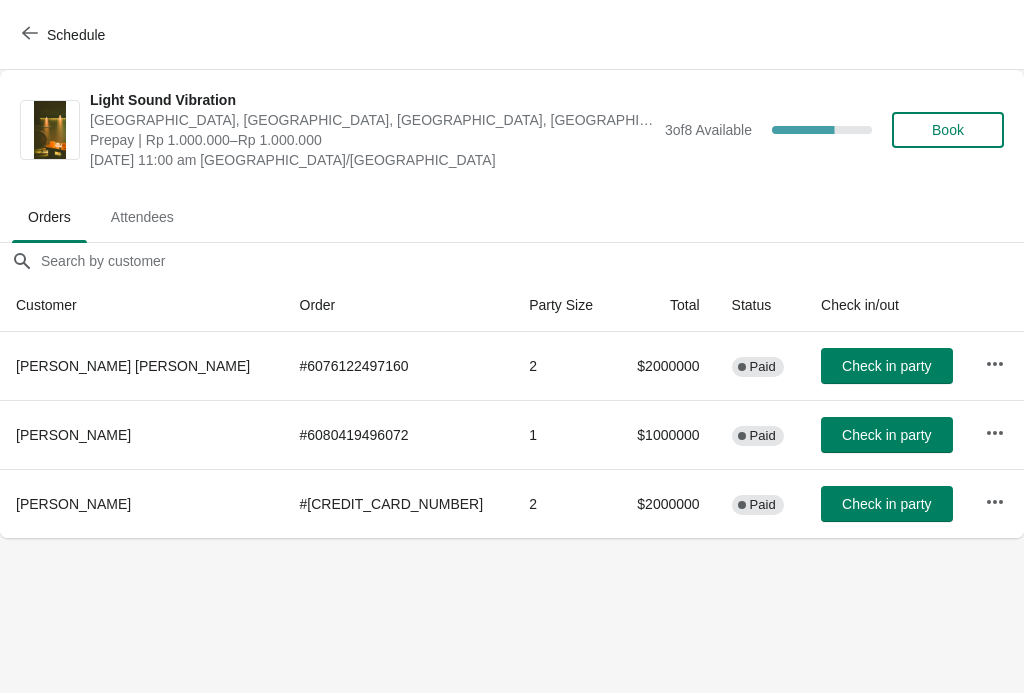 click at bounding box center (30, 34) 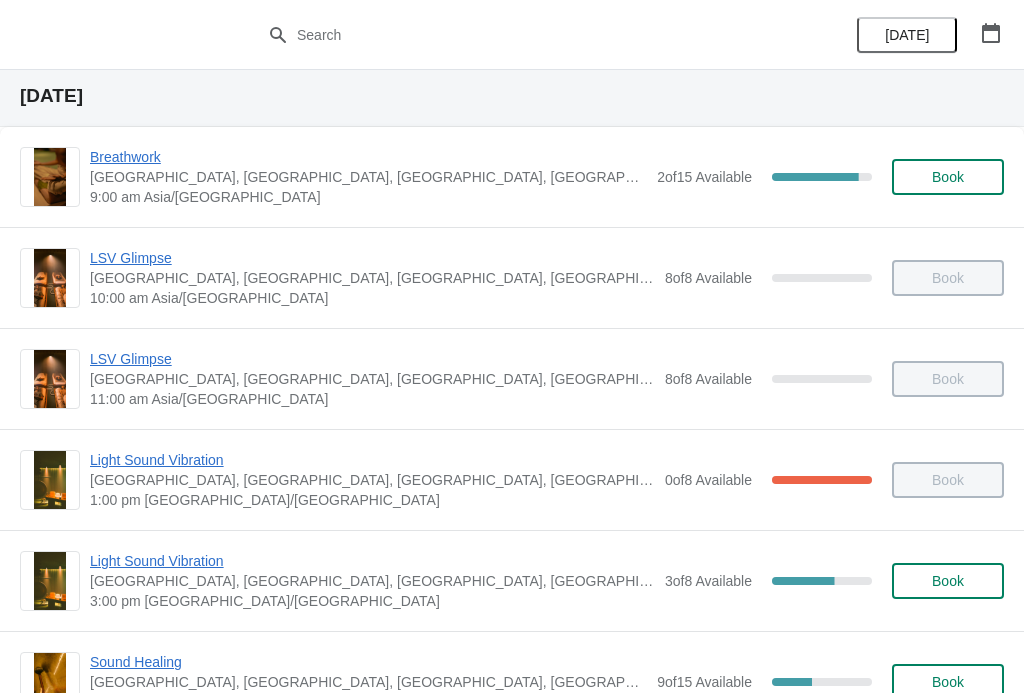 scroll, scrollTop: 53, scrollLeft: 0, axis: vertical 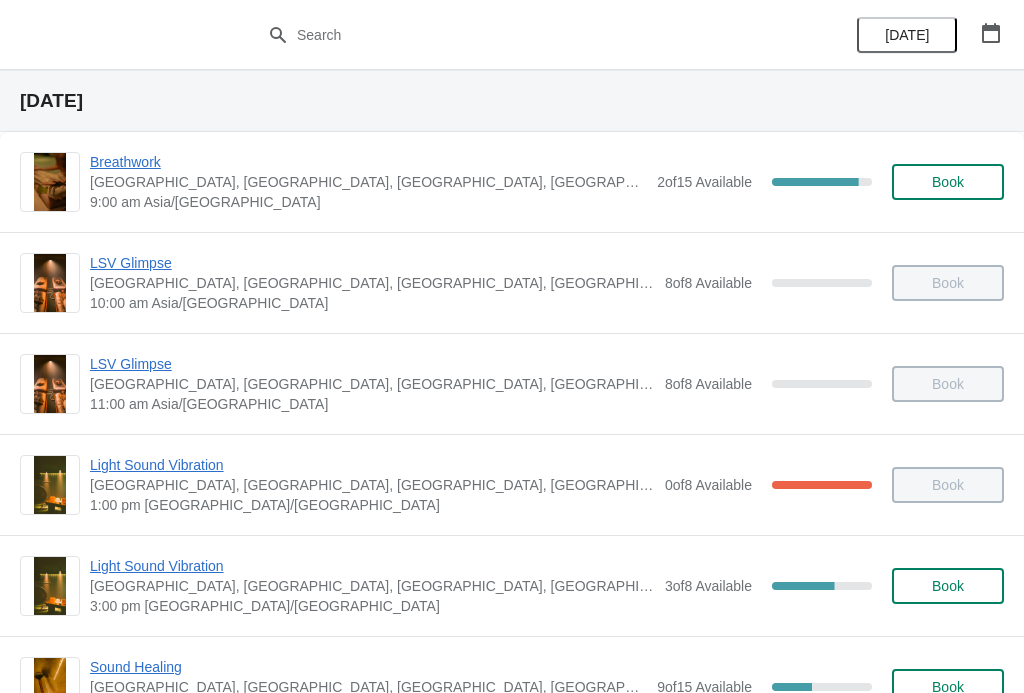 click on "Light Sound Vibration" at bounding box center (372, 566) 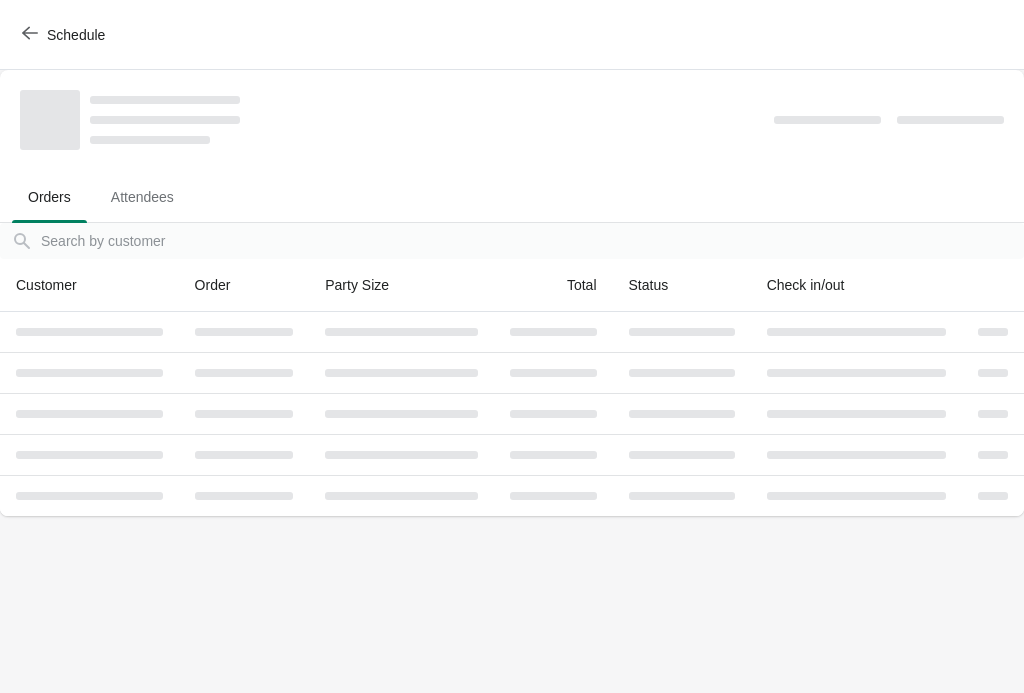 scroll, scrollTop: 0, scrollLeft: 0, axis: both 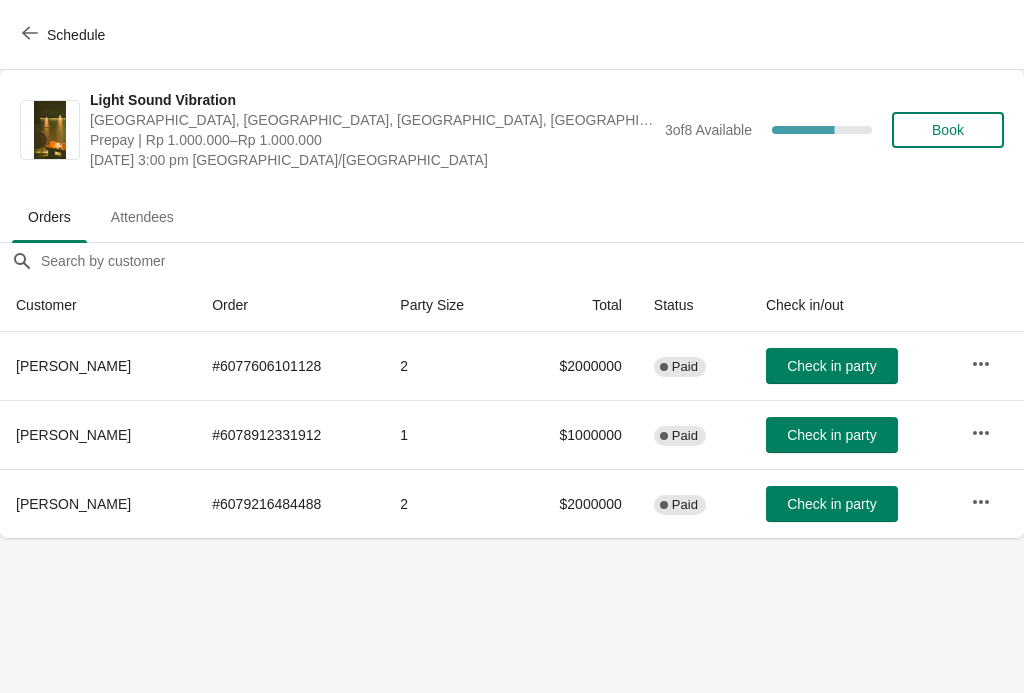 click on "Check in party" at bounding box center (831, 435) 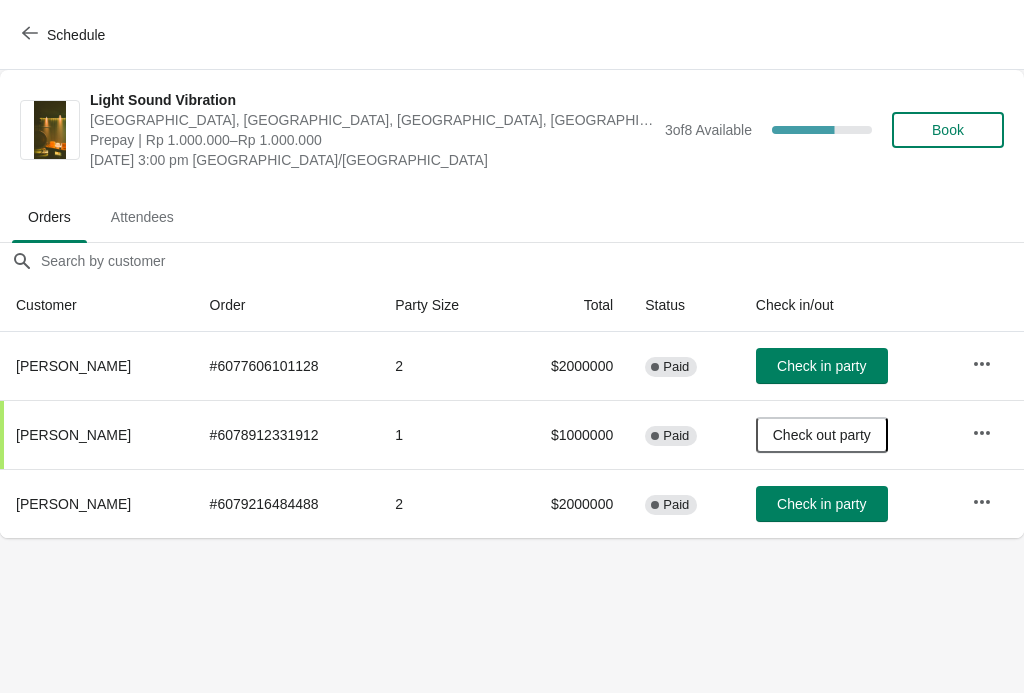 click on "Check in party" at bounding box center (821, 366) 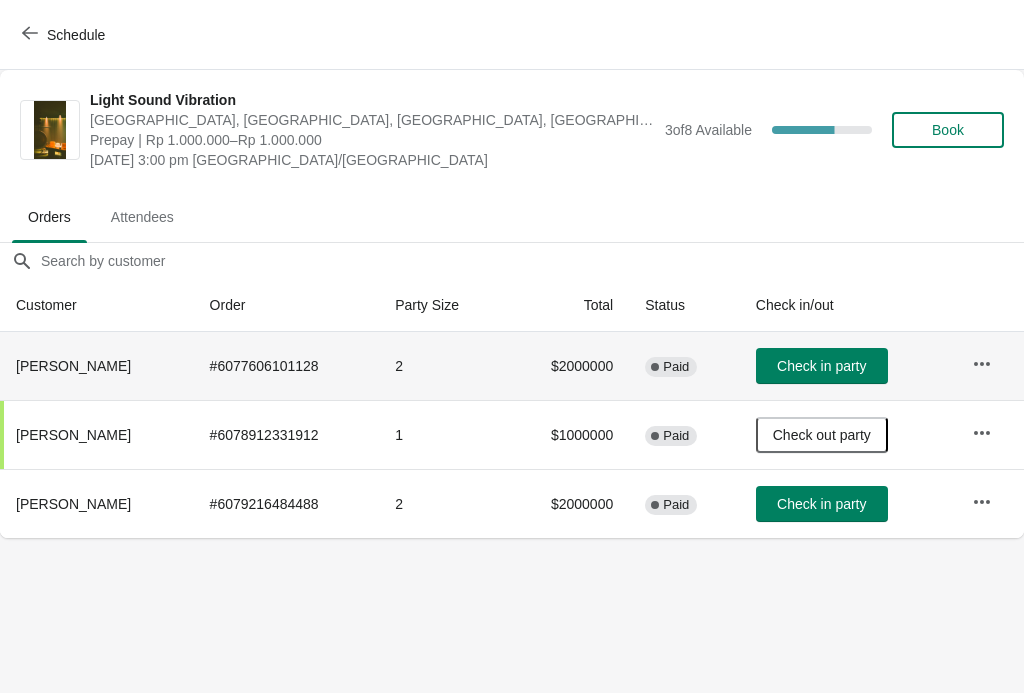 click on "Check in party" at bounding box center (821, 504) 